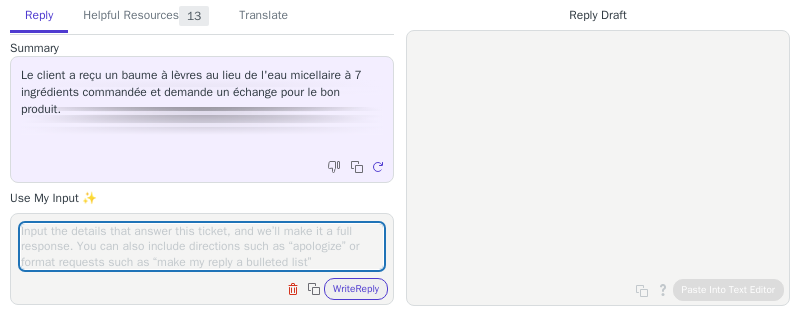 scroll, scrollTop: 0, scrollLeft: 0, axis: both 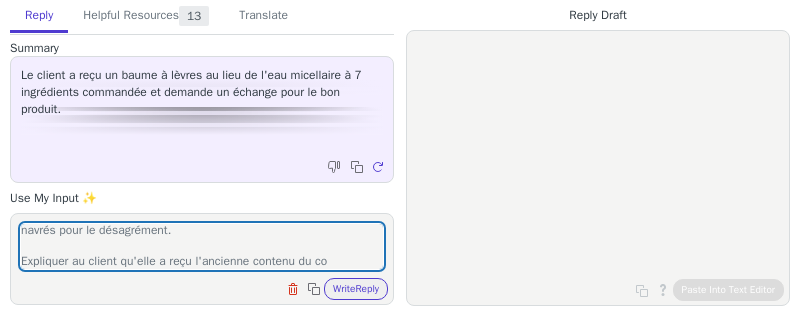 drag, startPoint x: 183, startPoint y: 262, endPoint x: 330, endPoint y: 262, distance: 147 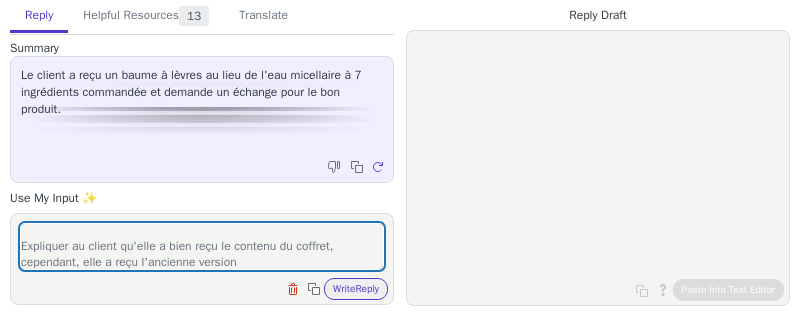 scroll, scrollTop: 46, scrollLeft: 0, axis: vertical 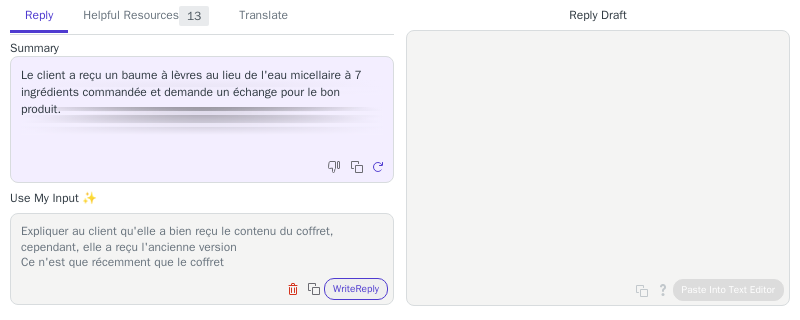 paste on "va subir un petit changement de contenu" 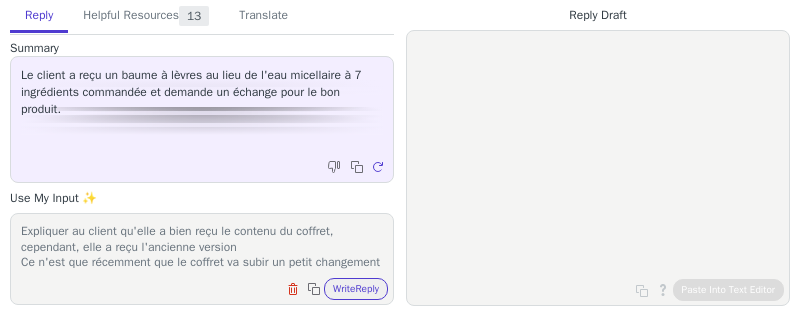 scroll, scrollTop: 62, scrollLeft: 0, axis: vertical 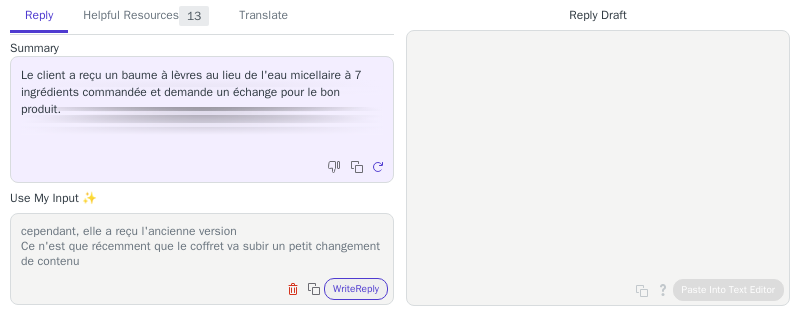click on "Répondre au client que nous comprenons sa déception et sommes navrés pour le désagrément.
Expliquer au client qu'elle a bien reçu le contenu du coffret, cependant, elle a reçu l'ancienne version
Ce n'est que récemment que le coffret va subir un petit changement de contenu" at bounding box center [202, 246] 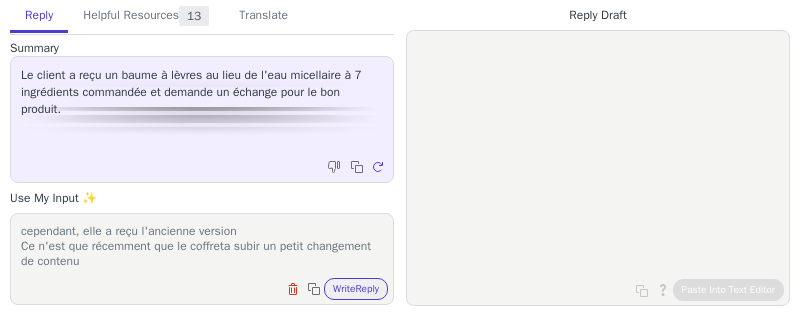 click on "Répondre au client que nous comprenons sa déception et sommes navrés pour le désagrément.
Expliquer au client qu'elle a bien reçu le contenu du coffret, cependant, elle a reçu l'ancienne version
Ce n'est que récemment que le coffreta subir un petit changement de contenu" at bounding box center [202, 246] 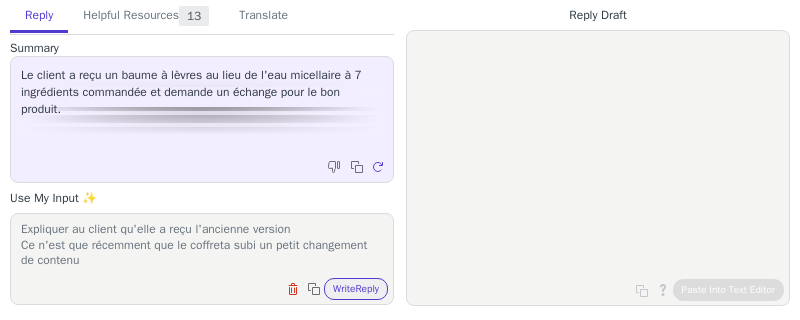 click on "Répondre au client que nous comprenons sa déception et sommes navrés pour le désagrément.
Expliquer au client qu'elle a reçu l'ancienne version
Ce n'est que récemment que le coffreta subi un petit changement de contenu" at bounding box center [202, 246] 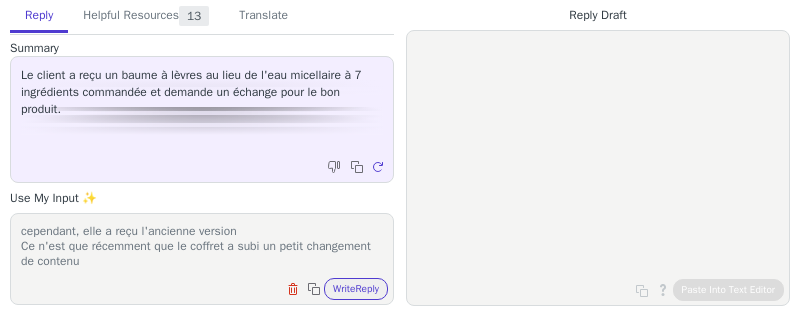 click on "Répondre au client que nous comprenons sa déception et sommes navrés pour le désagrément.
Expliquer au client qu'elle a bien reçu le contenu du coffret, cependant, elle a reçu l'ancienne version
Ce n'est que récemment que le coffret a subi un petit changement de contenu" at bounding box center (202, 246) 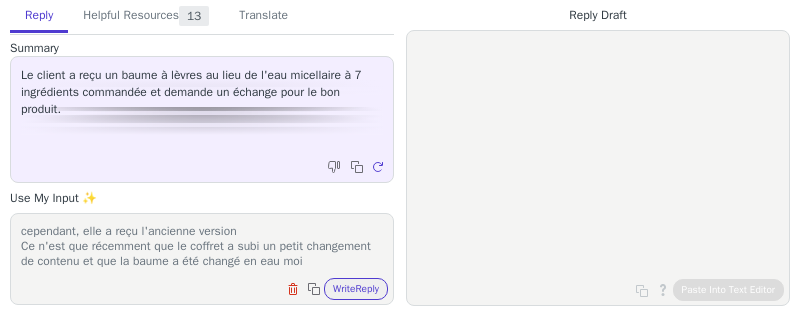 scroll, scrollTop: 77, scrollLeft: 0, axis: vertical 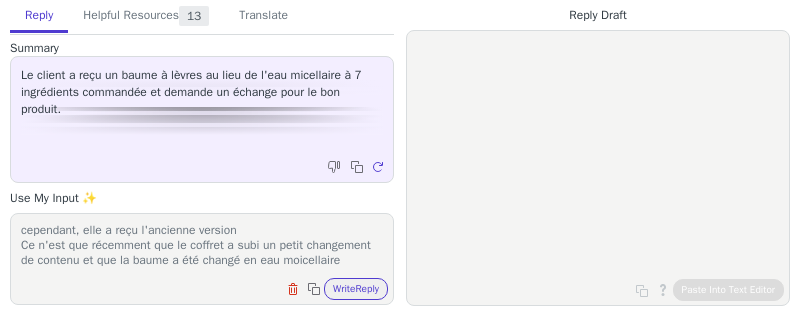click on "Répondre au client que nous comprenons sa déception et sommes navrés pour le désagrément.
Expliquer au client qu'elle a bien reçu le contenu du coffret, cependant, elle a reçu l'ancienne version
Ce n'est que récemment que le coffret a subi un petit changement de contenu et que la baume a été changé en eau moicellaire" at bounding box center (202, 246) 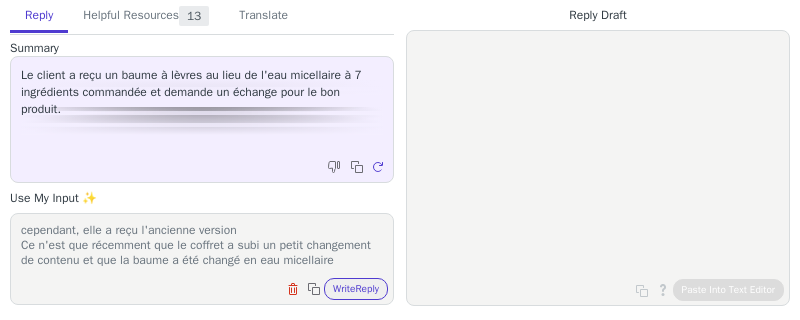 click on "Répondre au client que nous comprenons sa déception et sommes navrés pour le désagrément.
Expliquer au client qu'elle a bien reçu le contenu du coffret, cependant, elle a reçu l'ancienne version
Ce n'est que récemment que le coffret a subi un petit changement de contenu et que la baume a été changé en eau micellaire" at bounding box center (202, 246) 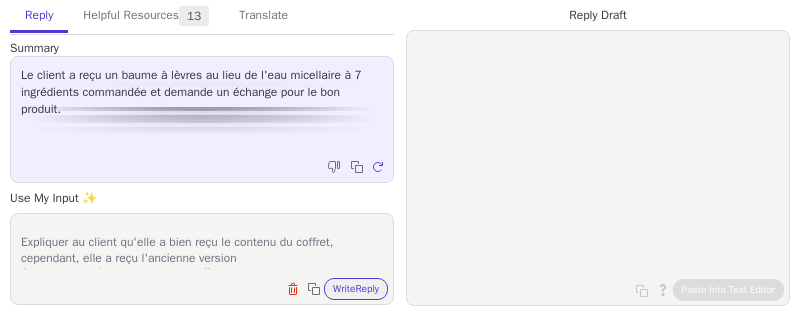 scroll, scrollTop: 51, scrollLeft: 0, axis: vertical 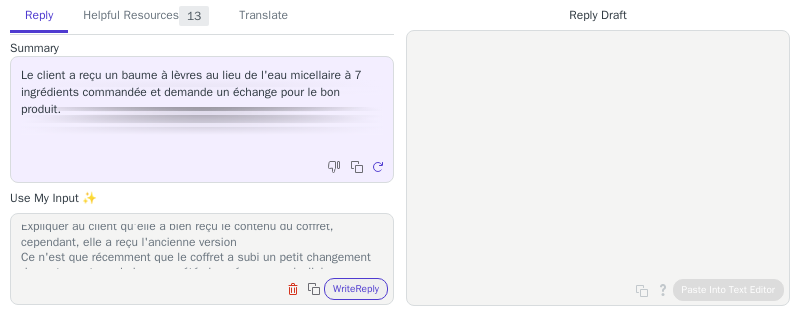 drag, startPoint x: 254, startPoint y: 243, endPoint x: 211, endPoint y: 243, distance: 43 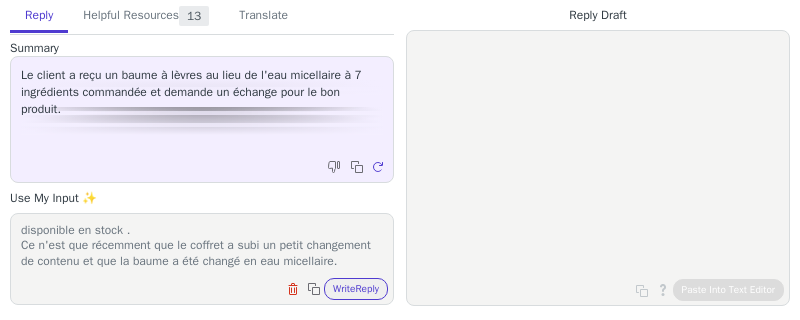 scroll, scrollTop: 93, scrollLeft: 0, axis: vertical 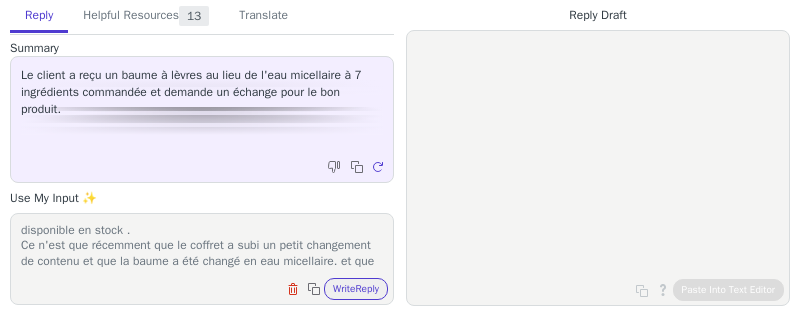 paste on "cela changera une fois que ce sera écoulé" 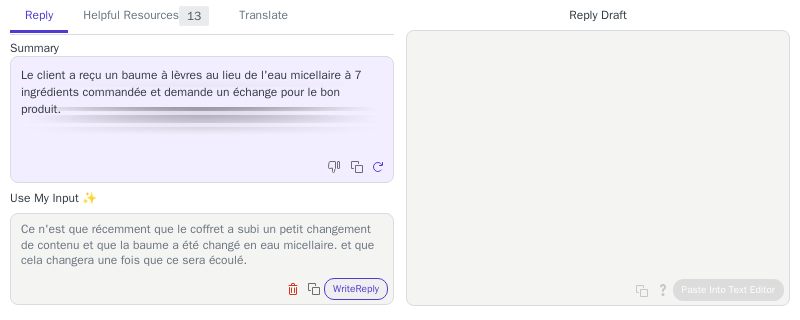 scroll, scrollTop: 105, scrollLeft: 0, axis: vertical 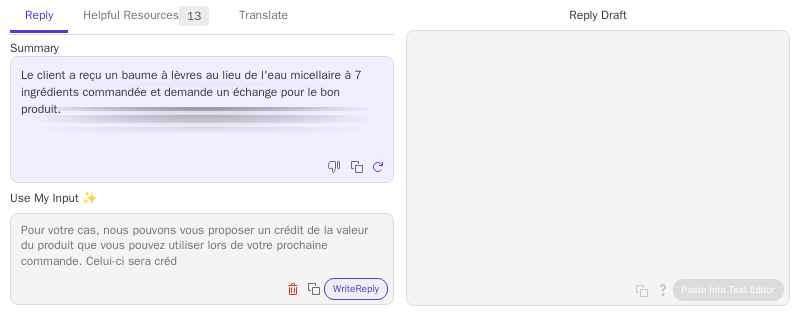 drag, startPoint x: 152, startPoint y: 260, endPoint x: 258, endPoint y: 260, distance: 106 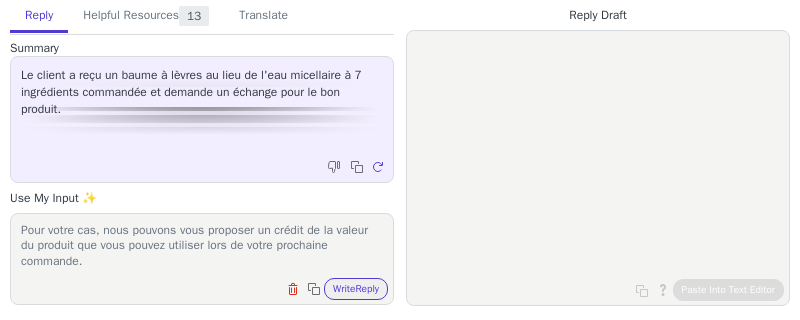 scroll, scrollTop: 155, scrollLeft: 0, axis: vertical 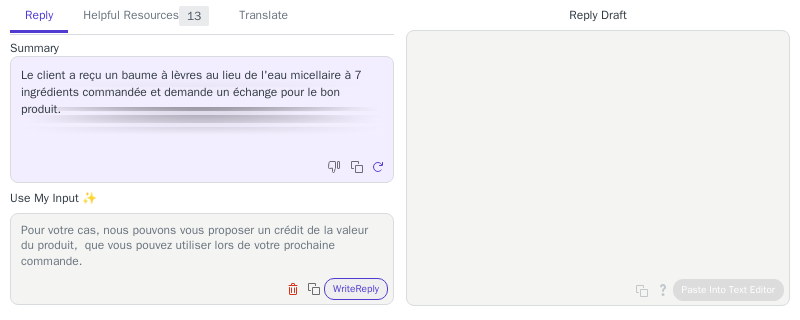 paste on "credited to your Typology account." 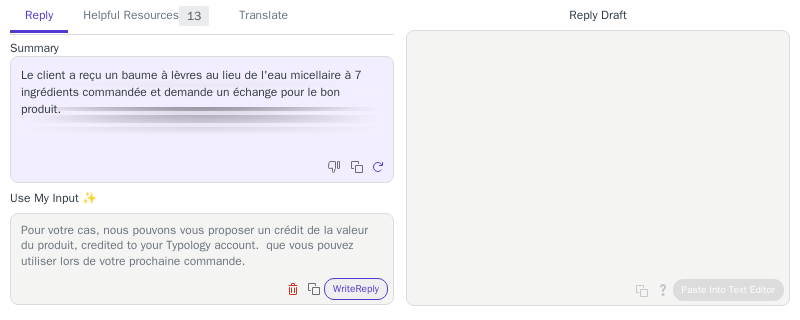 click on "Répondre au client que nous comprenons sa déception et sommes navrés pour le désagrément.
Expliquer au client qu'elle a bien reçu le contenu du coffret, cependant, elle a reçu l'ancienne assortiment qui est toujours disponible en stock .
Ce n'est que récemment que le coffret a subi un petit changement de contenu et que la baume a été changé en eau micellaire.
Pour votre cas, nous pouvons vous proposer un crédit de la valeur du produit, credited to your Typology account.  que vous pouvez utiliser lors de votre prochaine commande." at bounding box center [202, 246] 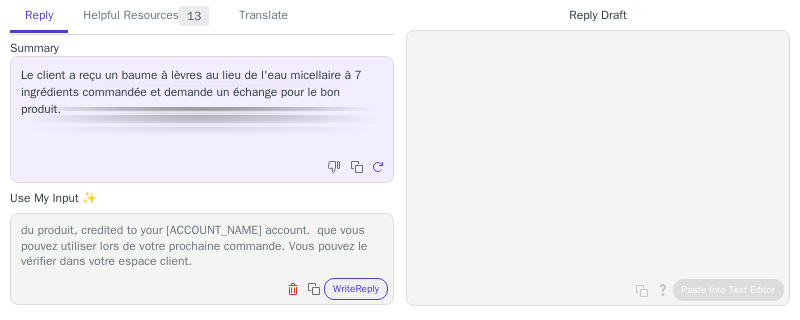 scroll, scrollTop: 201, scrollLeft: 0, axis: vertical 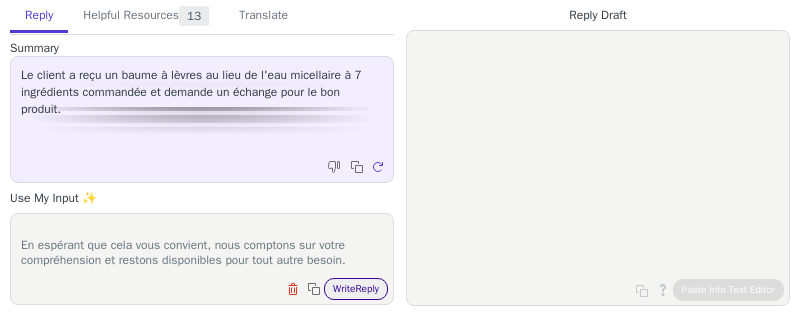 type on "Répondre au client que nous comprenons sa déception et sommes navrés pour le désagrément.
Expliquer au client qu'elle a bien reçu le contenu du coffret, cependant, elle a reçu l'ancienne assortiment qui est toujours disponible en stock .
Ce n'est que récemment que le coffret a subi un petit changement de contenu et que la baume a été changé en eau micellaire.
Pour votre cas, nous pouvons vous proposer un crédit de la valeur du produit, credited to your [BRAND] account.  que vous pouvez utiliser lors de votre prochaine commande. Vous pouvez le vérifier dans votre espace client.
En espérant que cela vous convient, nous comptons sur votre compréhension et restons disponibles pour tout autre besoin." 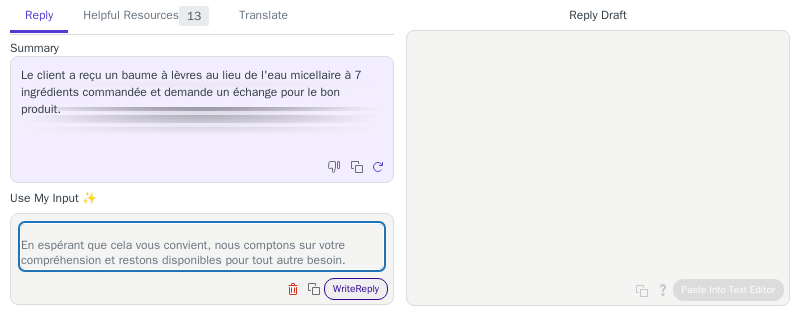 click on "Write  Reply" at bounding box center [356, 289] 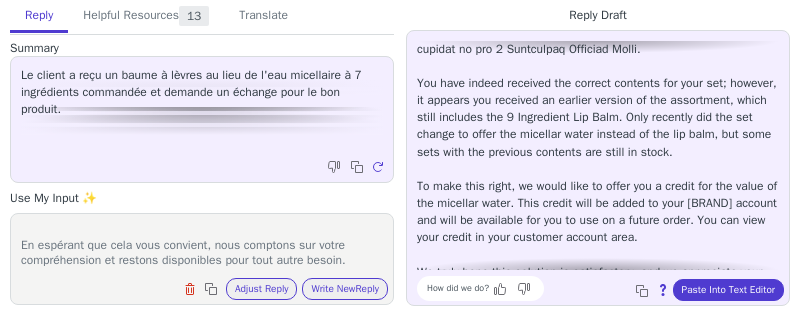 scroll, scrollTop: 160, scrollLeft: 0, axis: vertical 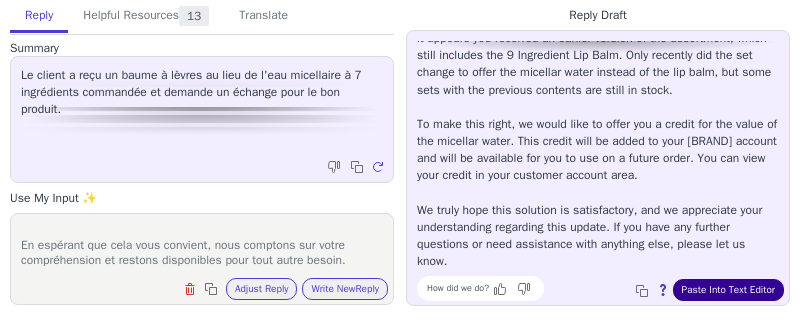 click on "Paste Into Text Editor" at bounding box center [728, 290] 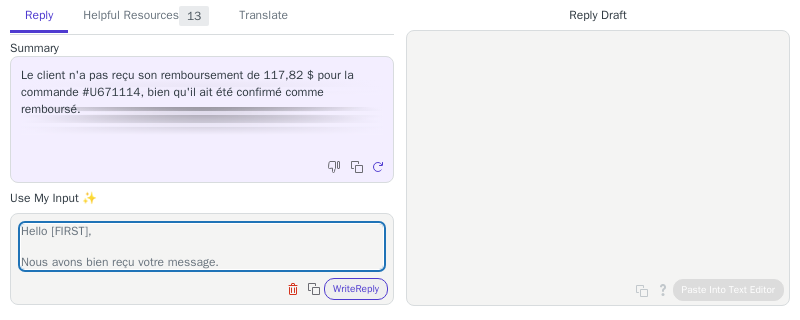 scroll, scrollTop: 0, scrollLeft: 0, axis: both 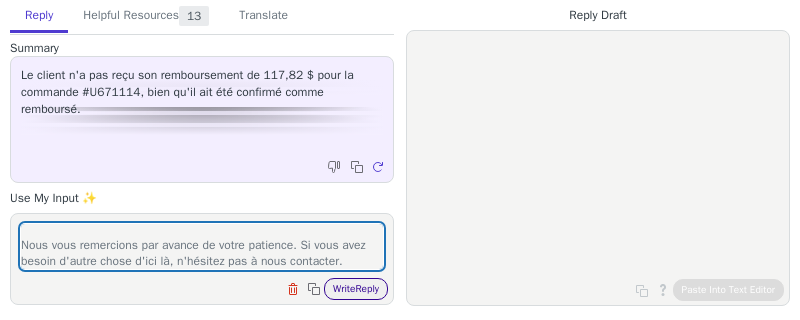 type on "Hello [FIRST],
Nous avons bien reçu votre message.
Nous constatons que vous êtes déjà en contact avec l'un de nos collaborateurs concernant votre demande pour la commande #U671114. Soyez assuré que votre demande est en cours de traitement et que notre collaborateur vous répondra dans les meilleurs délais.
Nous vous remercions par avance de votre patience. Si vous avez besoin d'autre chose d'ici là, n'hésitez pas à nous contacter." 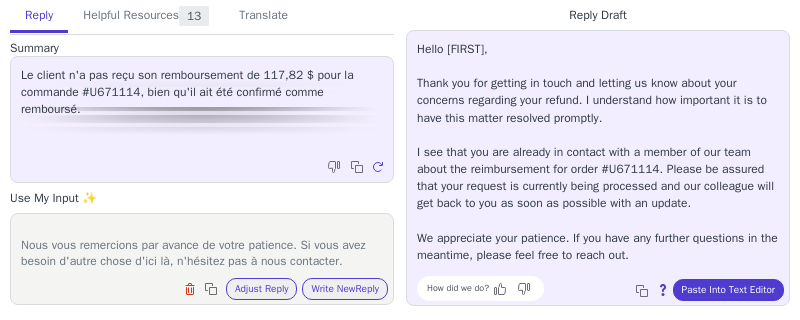 scroll, scrollTop: 11, scrollLeft: 0, axis: vertical 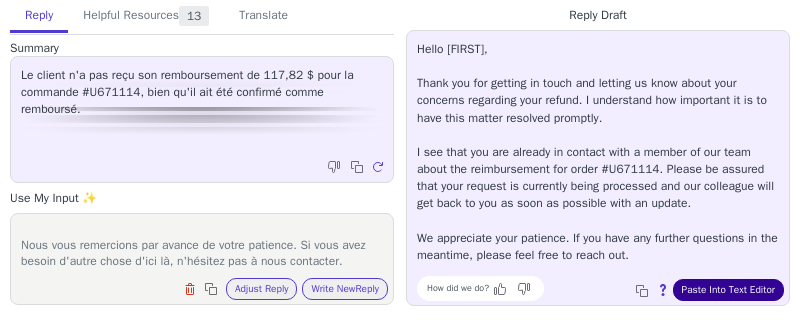 click on "Paste Into Text Editor" at bounding box center [728, 290] 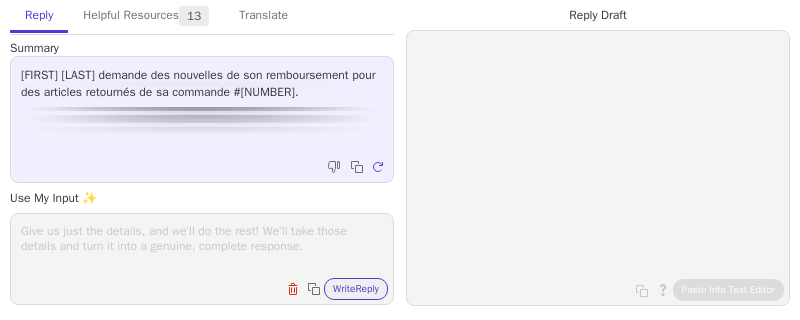 scroll, scrollTop: 0, scrollLeft: 0, axis: both 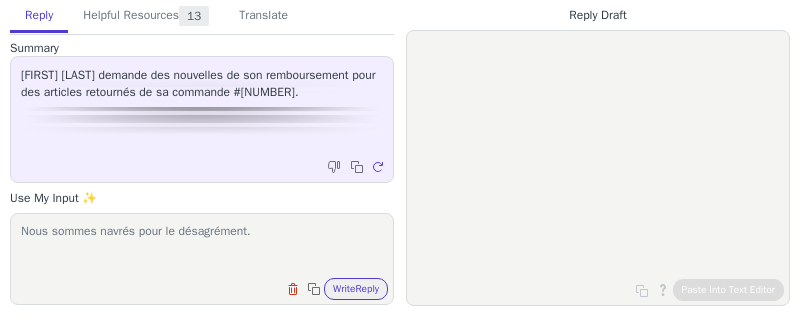 click on "Nous sommes navrés pour le désagrément." at bounding box center (202, 246) 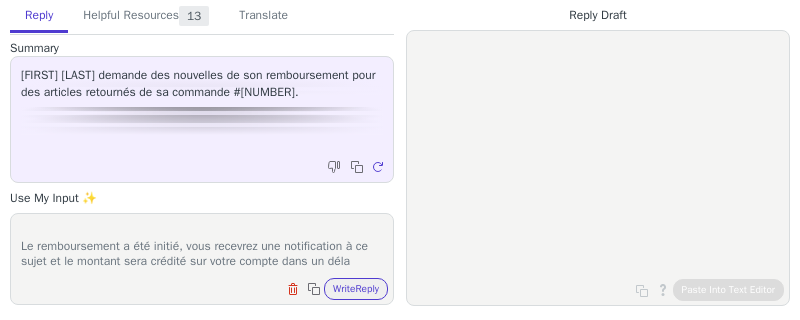 scroll, scrollTop: 31, scrollLeft: 0, axis: vertical 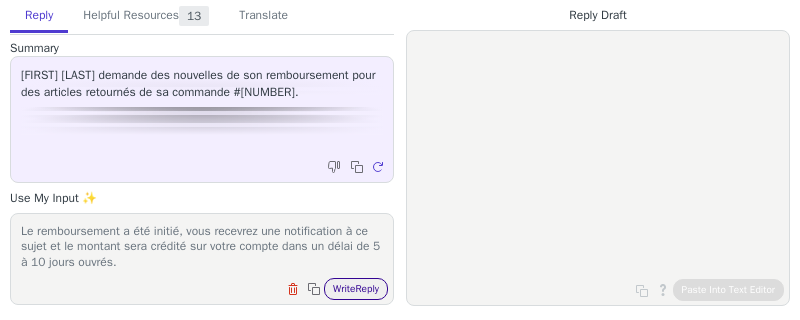 type on "Nous sommes navrés pour le désagrément.
Le remboursement a été initié, vous recevrez une notification à ce sujet et le montant sera crédité sur votre compte dans un délai de 5 à 10 jours ouvrés." 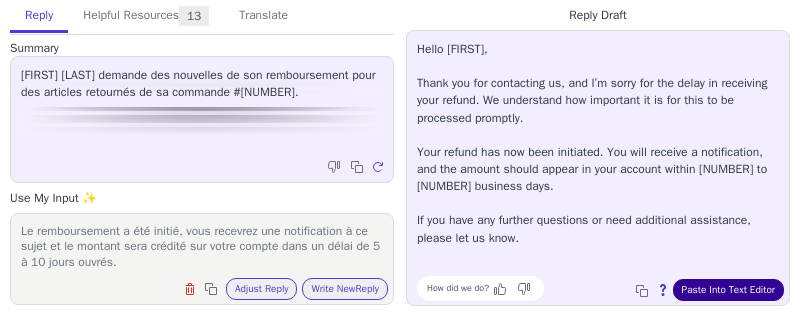 click on "Paste Into Text Editor" at bounding box center [728, 290] 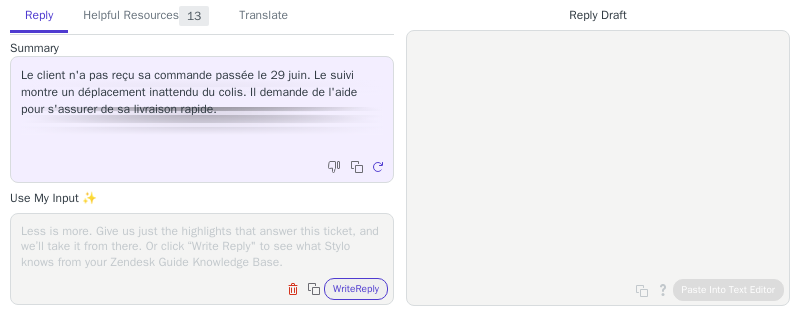 scroll, scrollTop: 0, scrollLeft: 0, axis: both 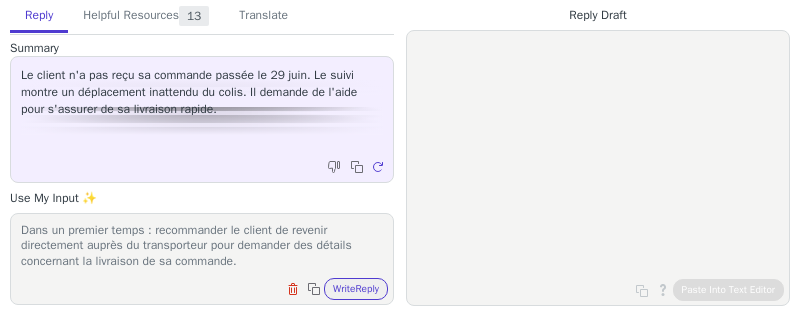 paste on "- Lui dire d’**attendre les emails de suivi**.
- Préciser qu’**un lien spécial lui sera envoyé automatiquement** au bout de 14 jours s’il n’a toujours rien reçu.
- Ce lien lui permettra de **demander un renvoi lui-même**, sans intervention de notre part." 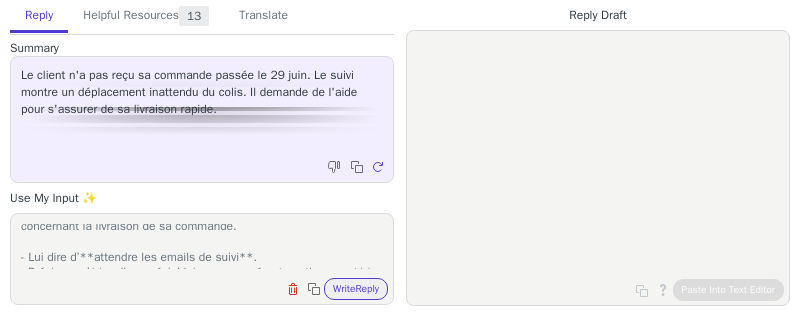 scroll, scrollTop: 33, scrollLeft: 0, axis: vertical 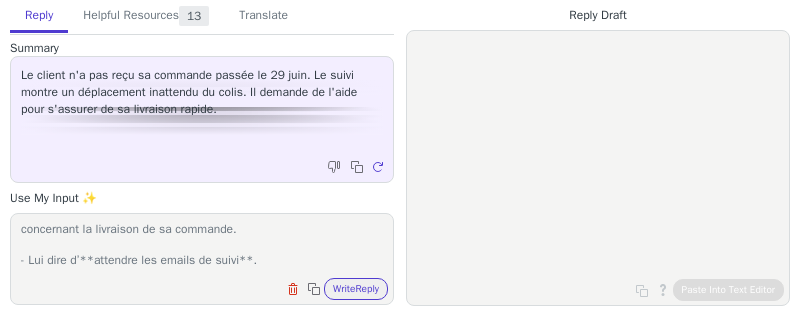 click on "Dans un premier temps : recommander le client de revenir directement auprès du transporteur pour demander des détails concernant la livraison de sa commande.
- Lui dire d’**attendre les emails de suivi**.
- Préciser qu’**un lien spécial lui sera envoyé automatiquement** au bout de 14 jours s’il n’a toujours rien reçu.
- Ce lien lui permettra de **demander un renvoi lui-même**, sans intervention de notre part." at bounding box center [202, 246] 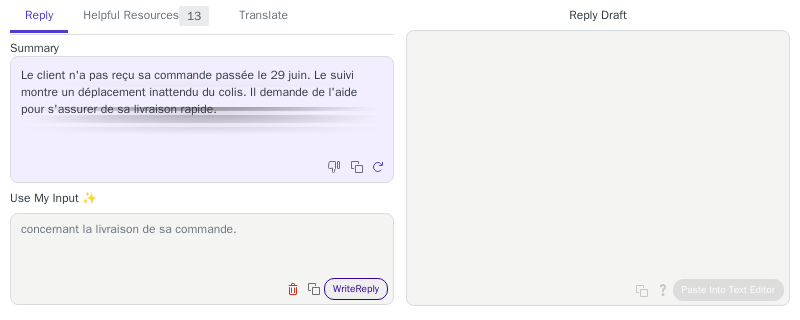 type on "Dans un premier temps : recommander le client de revenir directement auprès du transporteur pour demander des détails concernant la livraison de sa commande.
- Lui dire d’**attendre les emails de suivi**.
- Préciser qu’**un lien spécial lui sera envoyé automatiquement** au bout de 14 jours s’il n’a toujours rien reçu.
- Ce lien lui permettra de **demander un renvoi lui-même**, sans intervention de notre part." 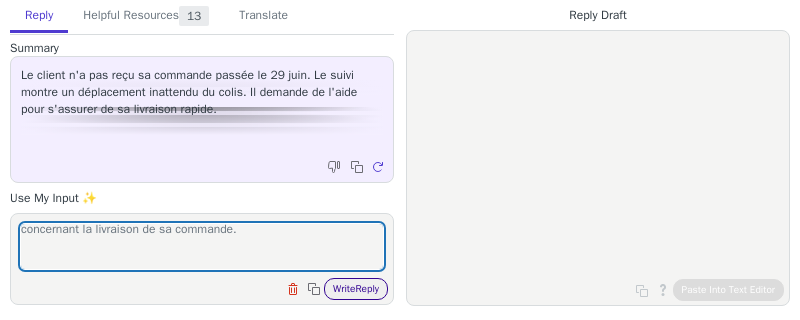 click on "Write  Reply" at bounding box center [356, 289] 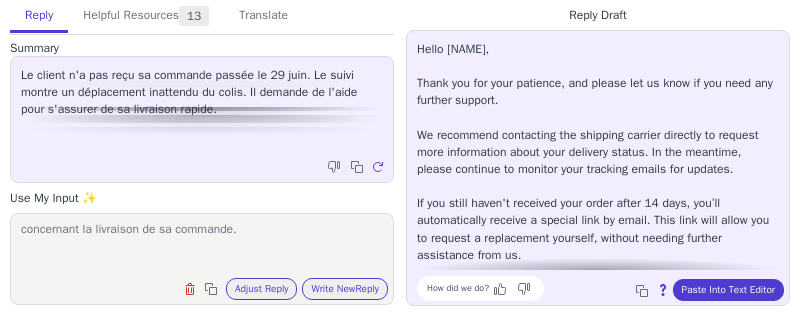 scroll, scrollTop: 96, scrollLeft: 0, axis: vertical 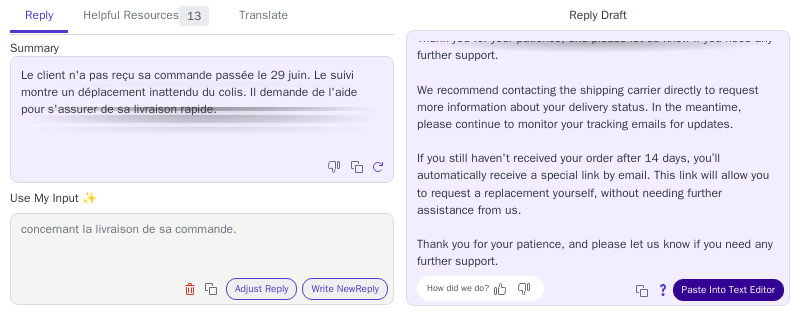 click on "Paste Into Text Editor" at bounding box center [728, 290] 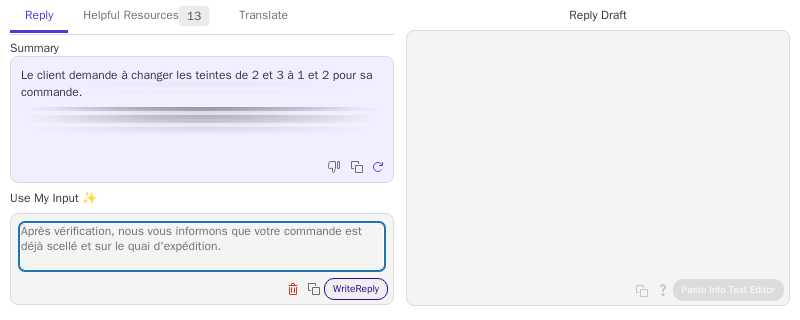 scroll, scrollTop: 0, scrollLeft: 0, axis: both 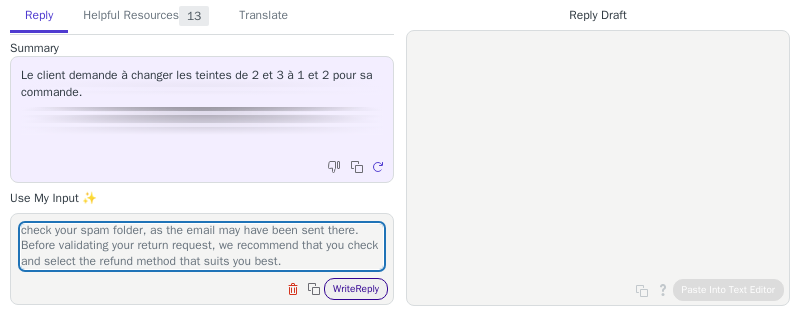 type on "Après vérification, nous vous informons que votre commande est déjà scellé et sur le quai d'expédition.
Malheureusement, nous ne pouvons pas faire de modifications sur les commandes en cours de préparation à l'entrepôt, car elles seront très vite placées sur le quai pour leur expédition. Nous sommes navrés pour le désagrément.
En espérant que cela vous convient, vous pouvez réceptionner le colis puis de faire la demande de retour via l'assistance ICI pour recevoir par mail une étiquette de retour. You will receive the return label via email once the return request has been submitted. Please check your spam folder, as the email may have been sent there.
Before validating your return request, we recommend that you check and select the refund method that suits you best." 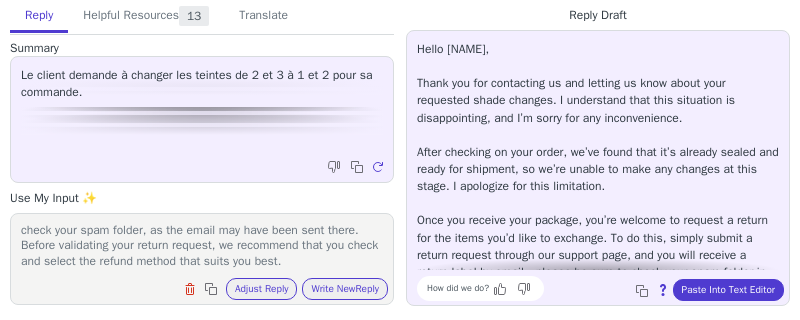 scroll, scrollTop: 113, scrollLeft: 0, axis: vertical 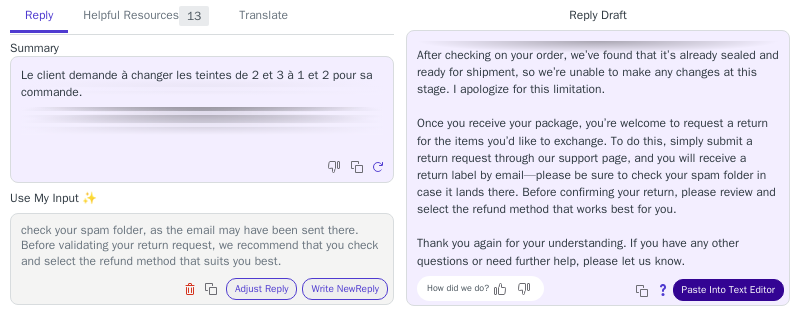 click on "Paste Into Text Editor" at bounding box center (728, 290) 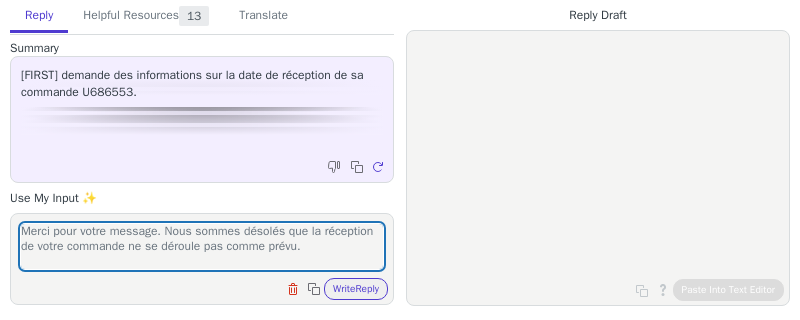 scroll, scrollTop: 0, scrollLeft: 0, axis: both 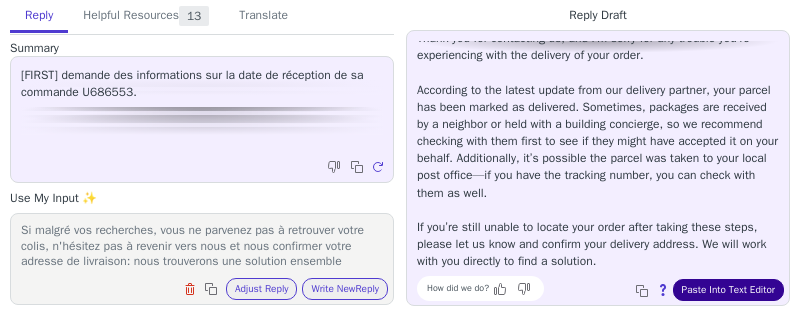 click on "Paste Into Text Editor" at bounding box center [728, 290] 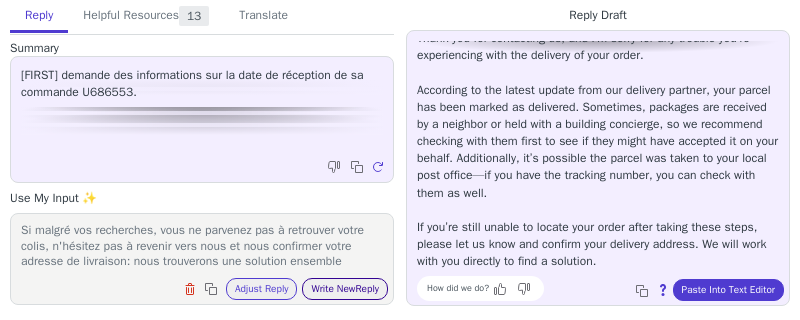click on "Write New  Reply" at bounding box center (345, 289) 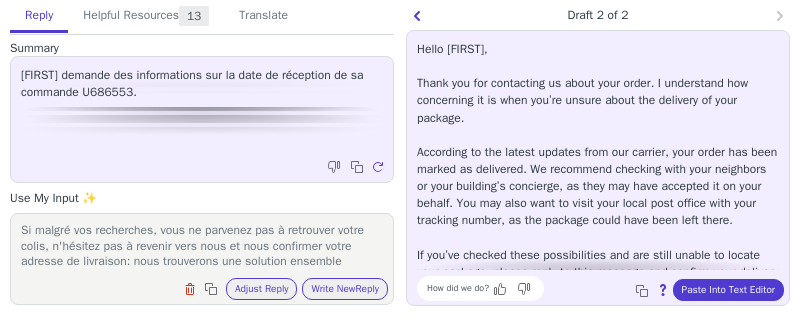scroll, scrollTop: 45, scrollLeft: 0, axis: vertical 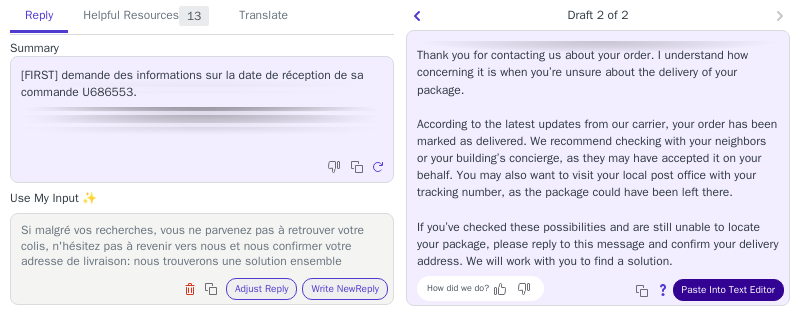click on "Paste Into Text Editor" at bounding box center [728, 290] 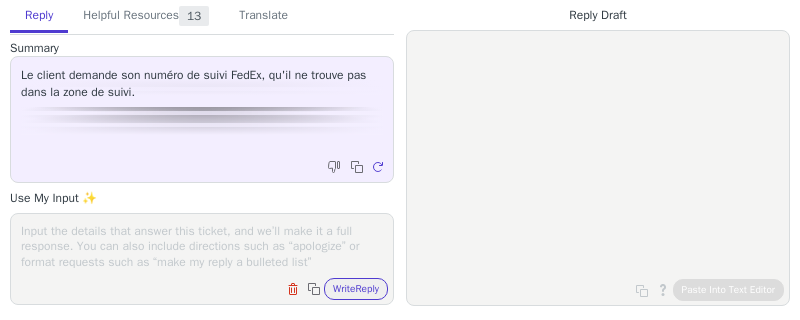 click at bounding box center [202, 246] 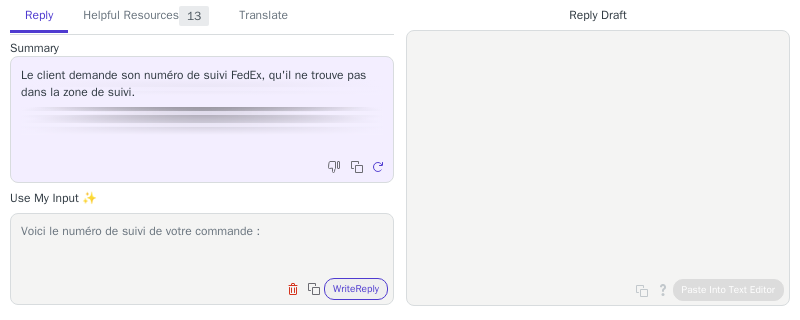 paste on "390656134740" 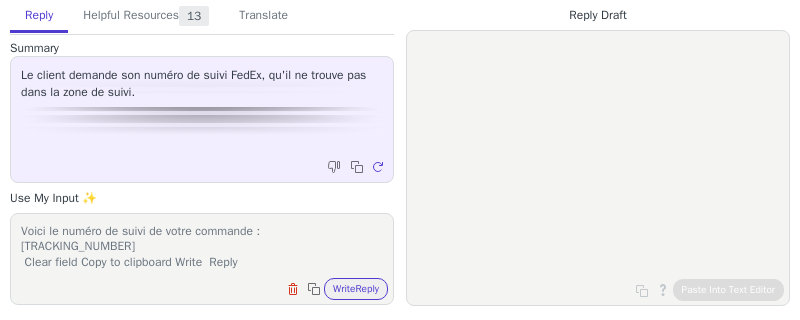 scroll, scrollTop: 0, scrollLeft: 0, axis: both 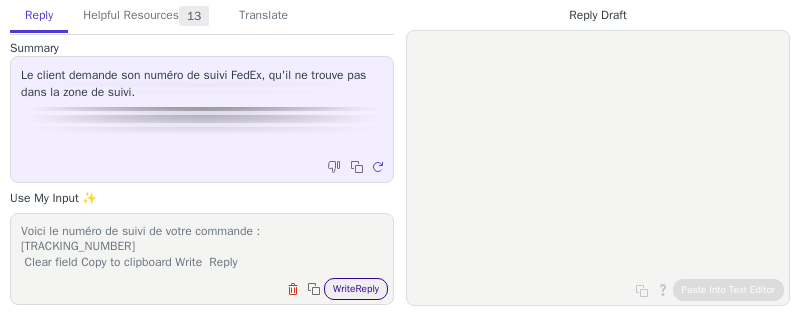 type on "Voici le numéro de suivi de votre commande :
390656134740" 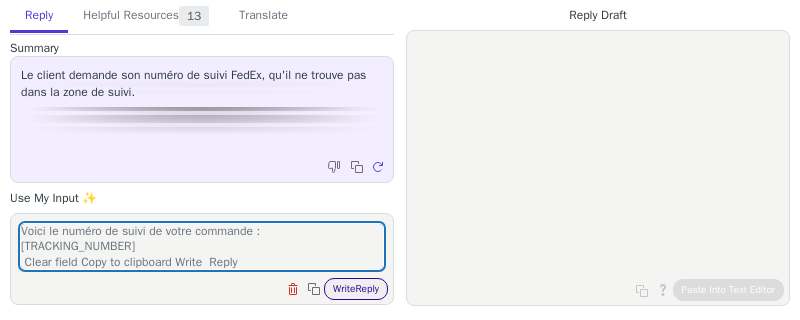 click on "Write  Reply" at bounding box center (356, 289) 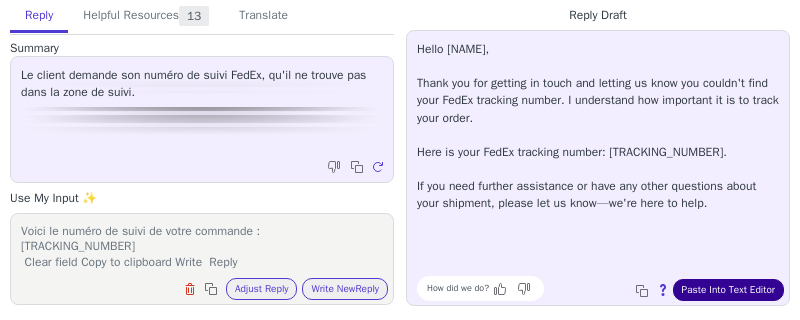 click on "Paste Into Text Editor" at bounding box center (728, 290) 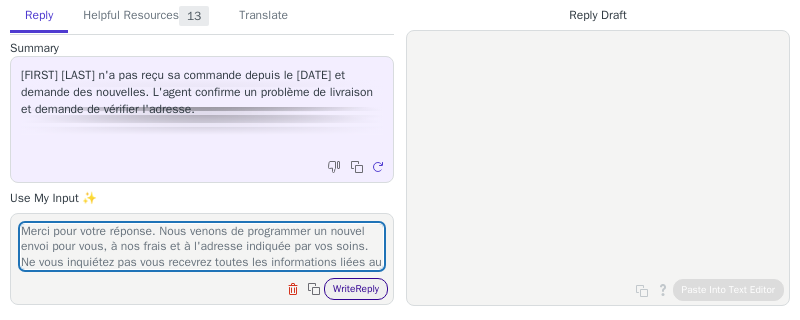 scroll, scrollTop: 0, scrollLeft: 0, axis: both 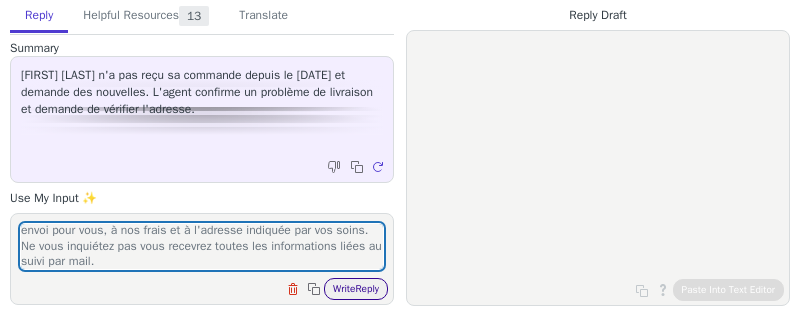 type on "Merci pour votre réponse. Nous venons de programmer un nouvel envoi pour vous, à nos frais et à l'adresse indiquée par vos soins. Ne vous inquiétez pas vous recevrez toutes les informations liées au suivi par mail." 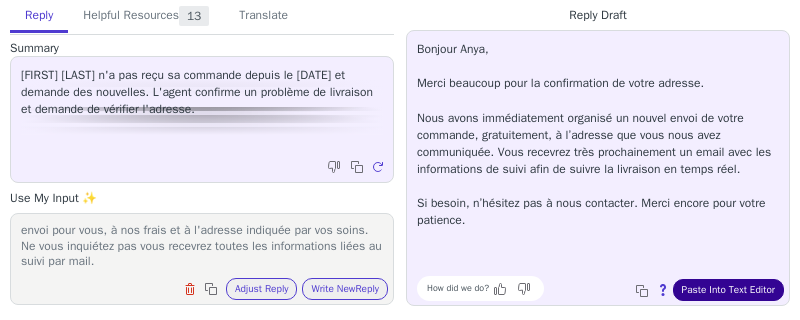 click on "Paste Into Text Editor" at bounding box center [728, 290] 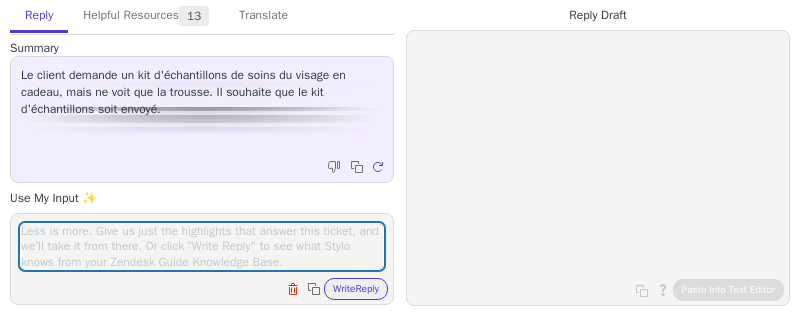 scroll, scrollTop: 0, scrollLeft: 0, axis: both 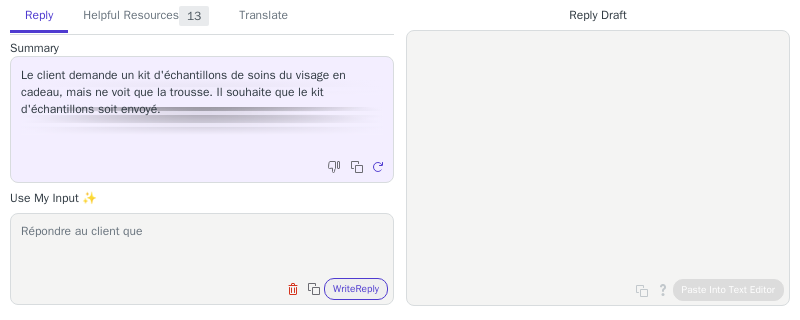 click on "Répondre au client que" at bounding box center (202, 246) 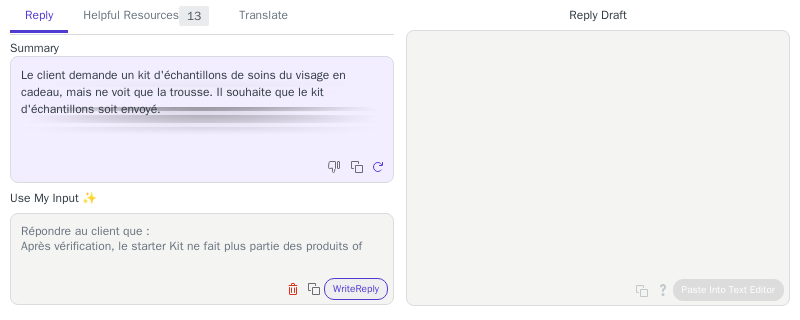 scroll, scrollTop: 0, scrollLeft: 0, axis: both 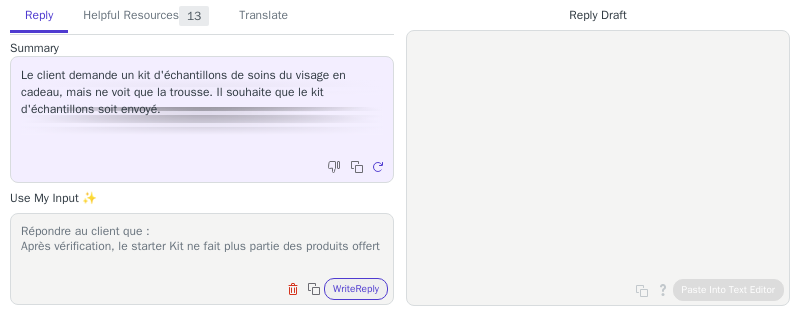 drag, startPoint x: 127, startPoint y: 245, endPoint x: 178, endPoint y: 263, distance: 54.08327 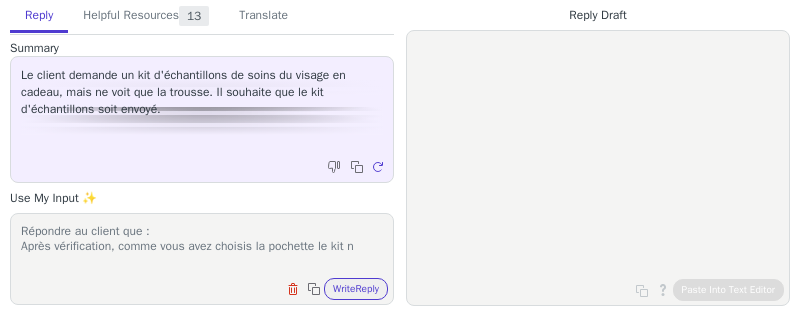 scroll, scrollTop: 0, scrollLeft: 0, axis: both 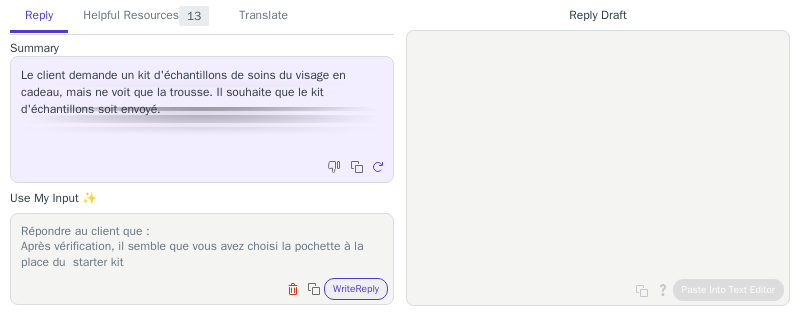 click on "Répondre au client que :
Après vérification, il semble que vous avez choisi la pochette à la place du  starter kit" at bounding box center (202, 246) 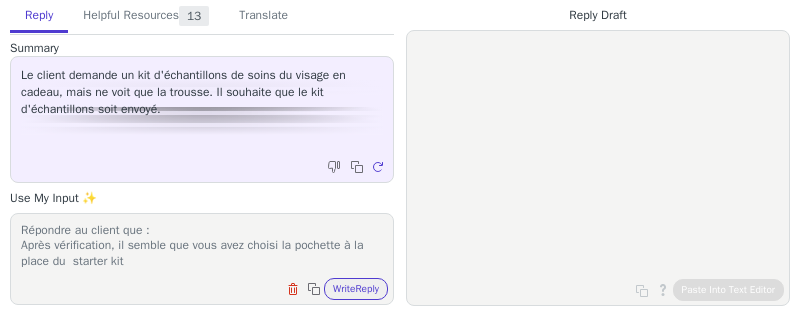 drag, startPoint x: 22, startPoint y: 245, endPoint x: 176, endPoint y: 267, distance: 155.56349 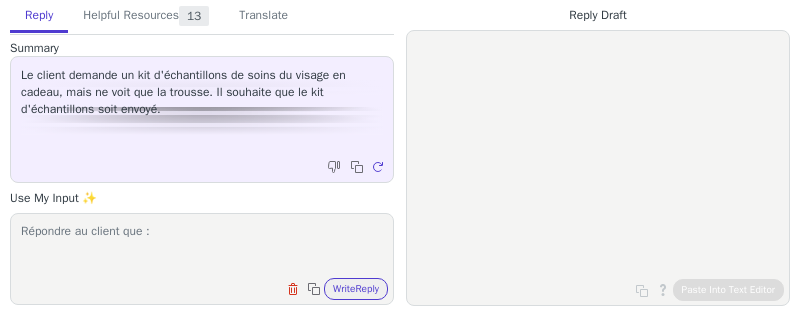 scroll, scrollTop: 0, scrollLeft: 0, axis: both 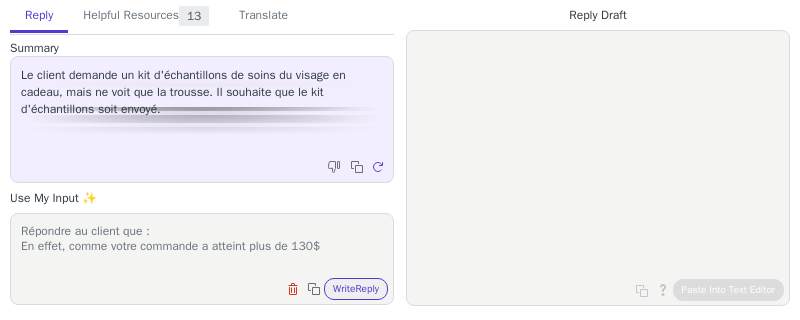click on "Répondre au client que :
En effet, comme votre commande a atteint plus de 130$" at bounding box center [202, 246] 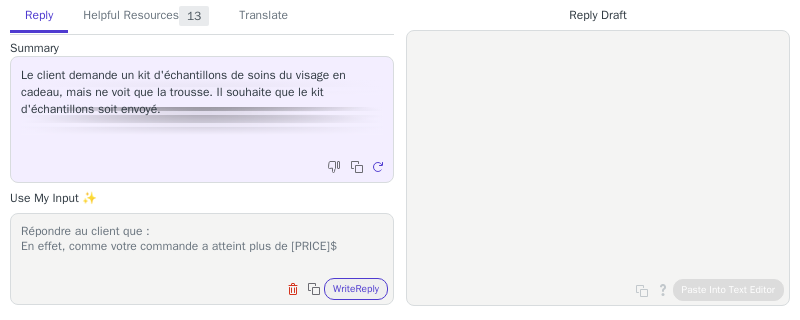 click on "Répondre au client que :
En effet, comme votre commande a atteint plus de [PRICE]$" at bounding box center [202, 246] 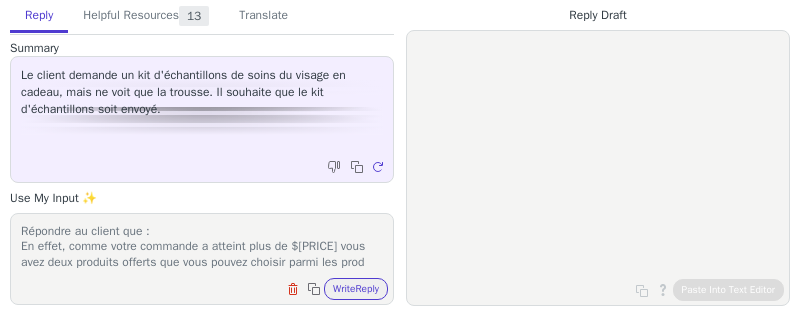 scroll, scrollTop: 16, scrollLeft: 0, axis: vertical 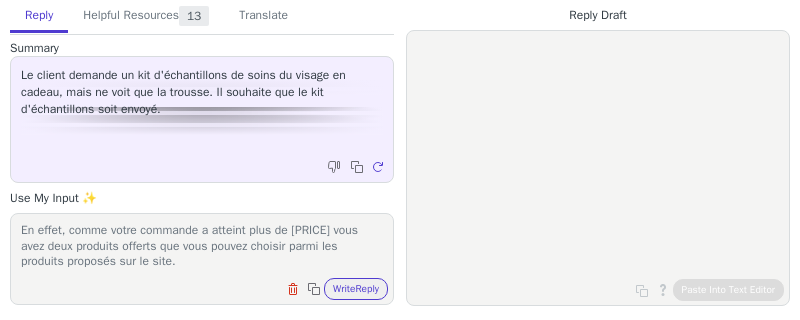 click on "Répondre au client que :
En effet, comme votre commande a atteint plus de [PRICE] vous avez deux produits offerts que vous pouvez choisir parmi les produits proposés sur le site." at bounding box center (202, 246) 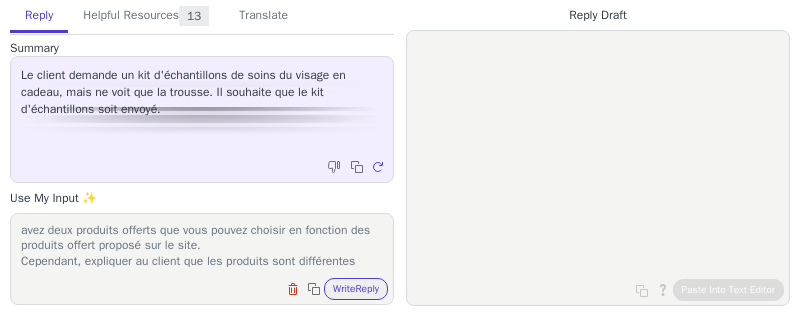 scroll, scrollTop: 32, scrollLeft: 0, axis: vertical 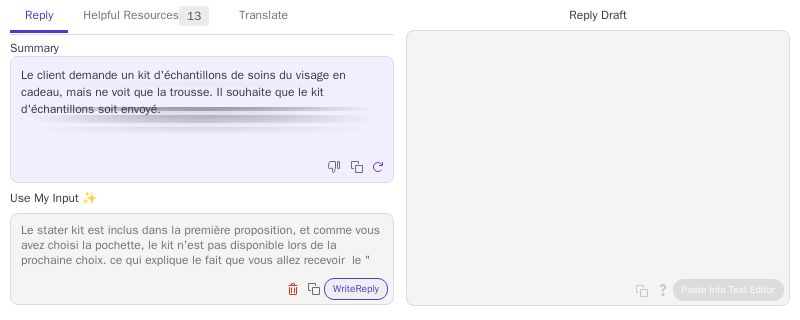 paste on "[PRODUCT]" 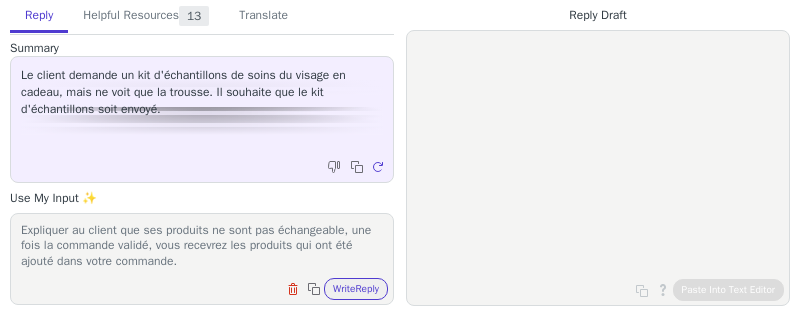 scroll, scrollTop: 264, scrollLeft: 0, axis: vertical 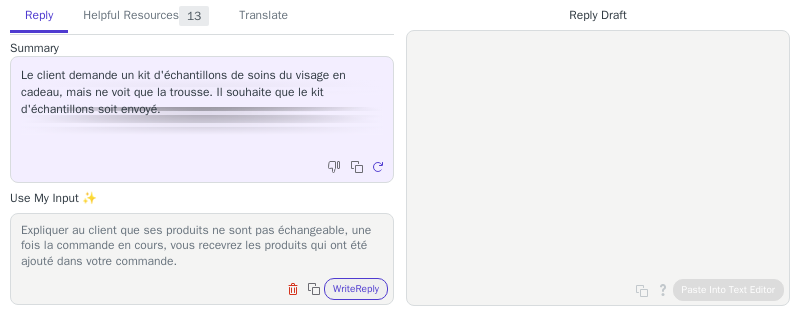 click on "Répondre au client que :
En effet, comme votre commande a atteint plus de 160$ vous avez deux produits offerts que vous pouvez choisir en fonction des produits offert proposé sur le site.
Cependant, expliquer au client que les propositions sont différentes.
Vous trouverez ci-dessous les produits que vous pouvez choisir pour le montant de plus de $100
Et voici les produits proposés lorsque vous avez atteint les $160
Le stater kit est inclus dans la première proposition, et comme vous avez choisi la pochette, le kit n'est pas disponible lors de la prochaine choix. ce qui explique le fait que vous allez recevoir  le "Day Serum for Blemishes" en second produit offert.
Expliquer au client que ses produits ne sont pas échangeable, une fois la commande en cours, vous recevrez les produits qui ont été ajouté dans votre commande." at bounding box center (202, 246) 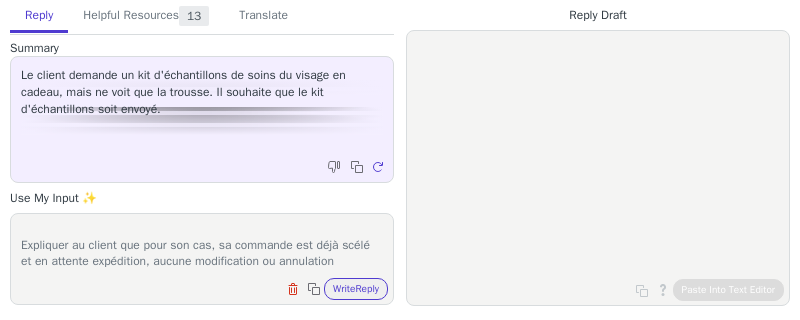 scroll, scrollTop: 324, scrollLeft: 0, axis: vertical 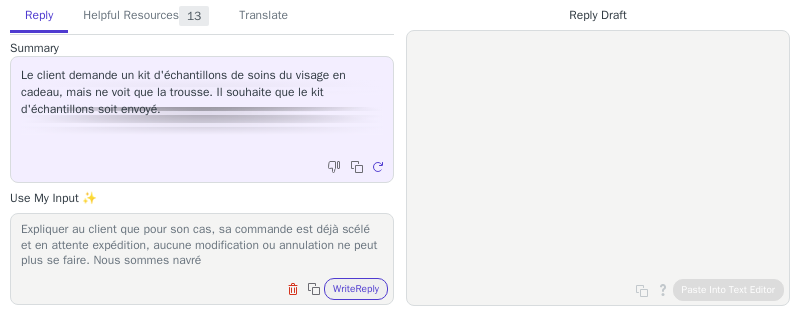 type on "Répondre au client que :
En effet, comme votre commande a atteint plus de $[PRICE] vous avez deux produits offerts que vous pouvez choisir en fonction des produits offert proposé sur le site.
Cependant, expliquer au client que les propositions sont différentes.
Vous trouverez ci-dessous les produits que vous pouvez choisir pour le montant de plus de $[PRICE]
Et voici les produits proposés lorsque vous avez atteint les $[PRICE]
Le stater kit est inclus dans la première proposition, et comme vous avez choisi la pochette, le kit n'est pas disponible lors de la prochaine choix. ce qui explique le fait que vous allez recevoir  le "Day Serum for Blemishes" en second produit offert.
Expliquer au client que ses produits ne sont pas échangeable, une fois la commande en cours, vous recevrez les produits qui ont été ajouté dans votre commande.
Expliquer au client que pour son cas, sa commande est déjà scélé et en attente expédition, aucune modification ou annulation ne peut plus se faire. Nous so" 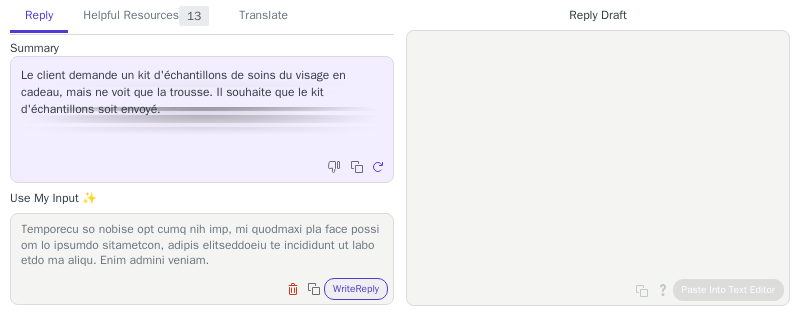 scroll, scrollTop: 0, scrollLeft: 0, axis: both 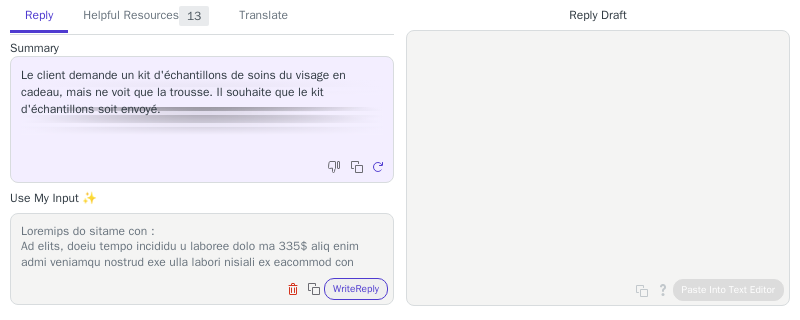 click at bounding box center [202, 246] 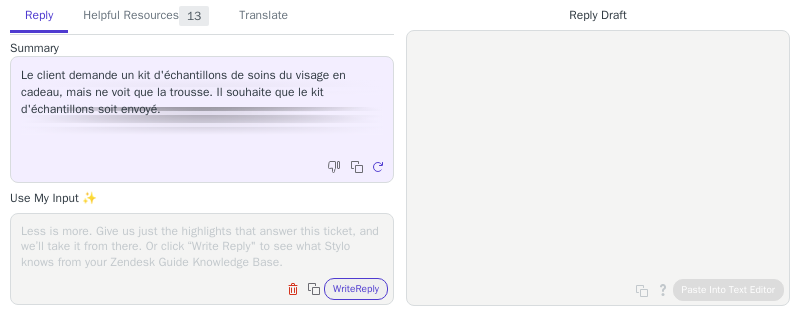 type 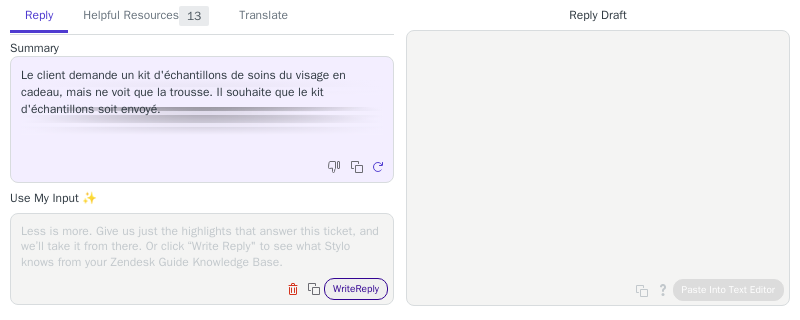 click on "Write  Reply" at bounding box center (356, 289) 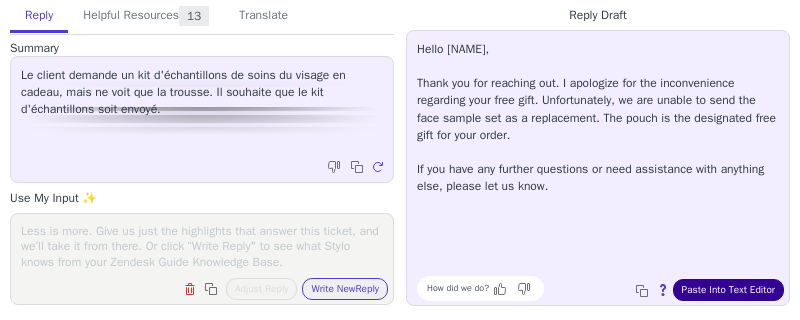 click on "Paste Into Text Editor" at bounding box center (728, 290) 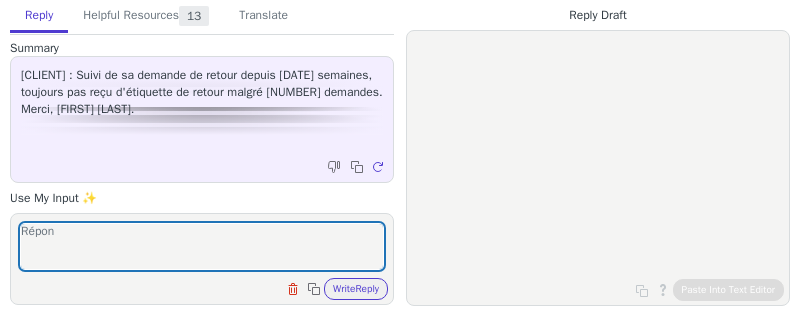 scroll, scrollTop: 0, scrollLeft: 0, axis: both 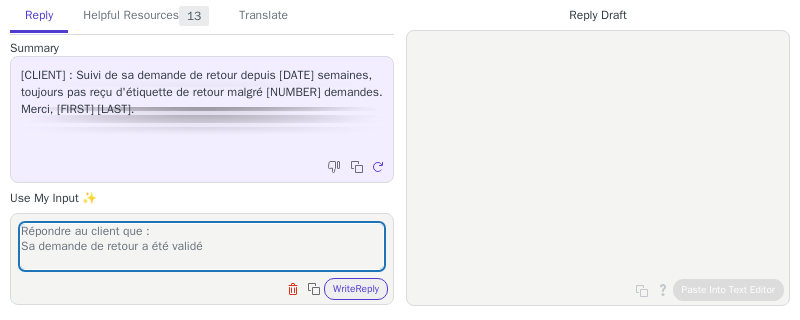 click on "Répondre au client que :
Sa demande de retour a été validé" at bounding box center [202, 246] 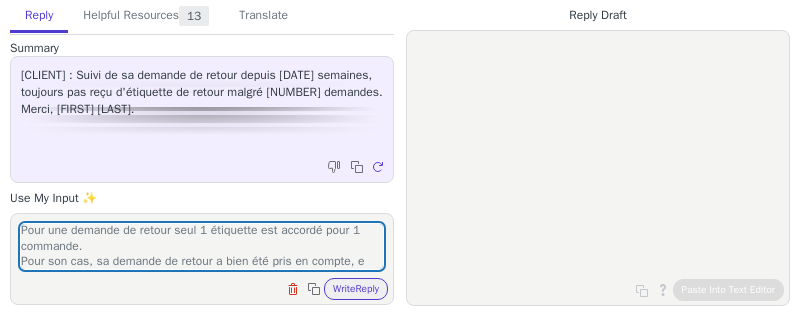 scroll, scrollTop: 31, scrollLeft: 0, axis: vertical 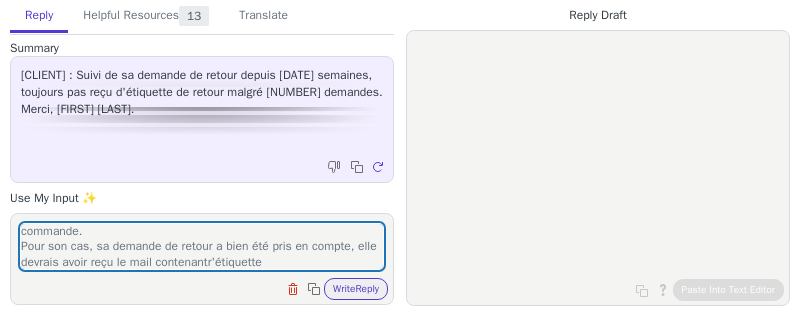 click on "Répondre au client que :
Pour une demande de retour seul 1 étiquette est accordé pour 1 commande.
Pour son cas, sa demande de retour a bien été pris en compte, elle devrais avoir reçu le mail contenantr l'étiquette" at bounding box center [202, 246] 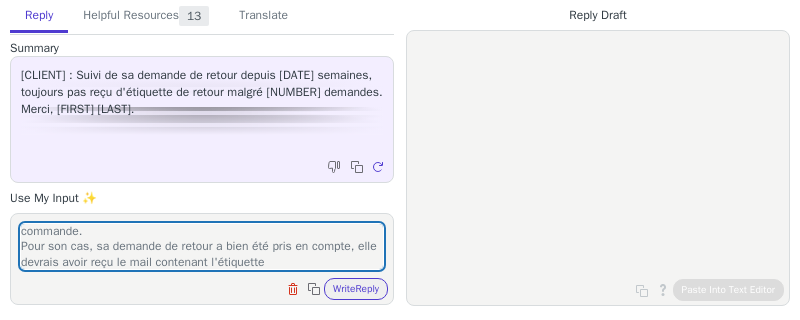 click on "Répondre au client que :
Pour une demande de retour seul 1 étiquette est accordé pour 1 commande.
Pour son cas, sa demande de retour a bien été pris en compte, elle devrais avoir reçu le mail contenant l'étiquette" at bounding box center (202, 246) 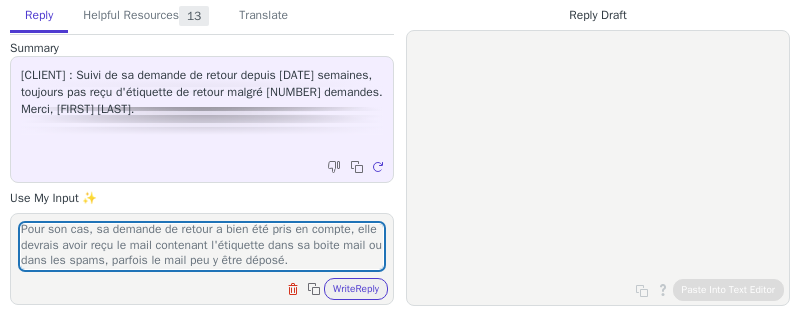 scroll, scrollTop: 47, scrollLeft: 0, axis: vertical 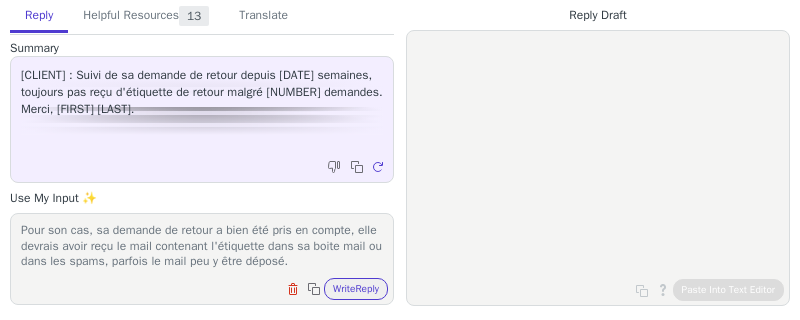 click on "Répondre au client que :
Pour une demande de retour seul 1 étiquette est accordé pour 1 commande.
Pour son cas, sa demande de retour a bien été pris en compte, elle devrais avoir reçu le mail contenant l'étiquette dans sa boite mail ou dans les spams, parfois le mail peu y être déposé." at bounding box center (202, 246) 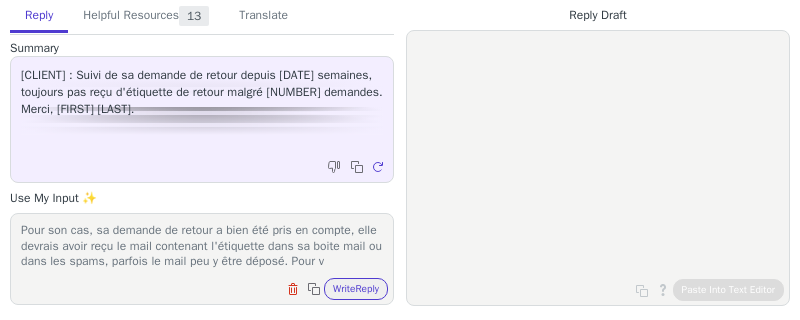 scroll, scrollTop: 62, scrollLeft: 0, axis: vertical 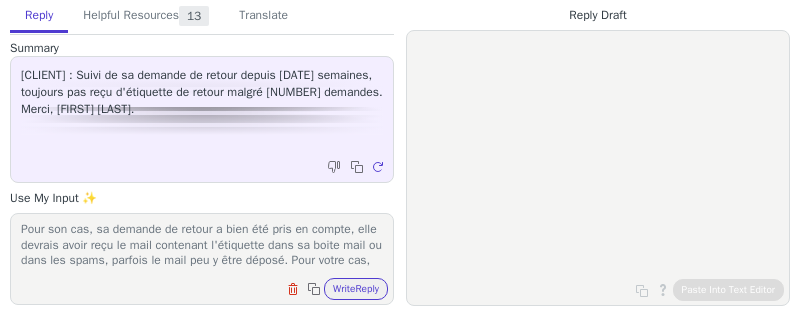 paste on "we have regenerated the label for you. You will find the return label enclosed." 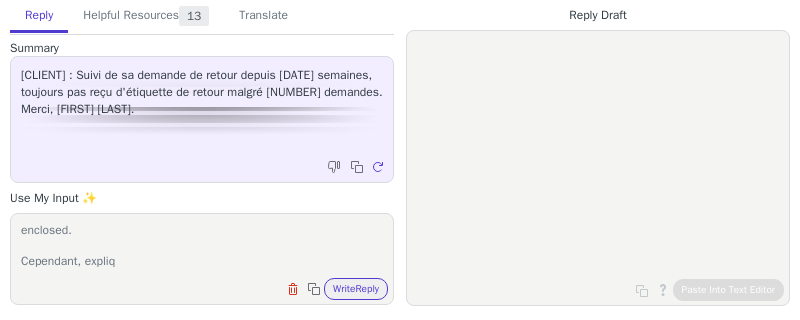 scroll, scrollTop: 139, scrollLeft: 0, axis: vertical 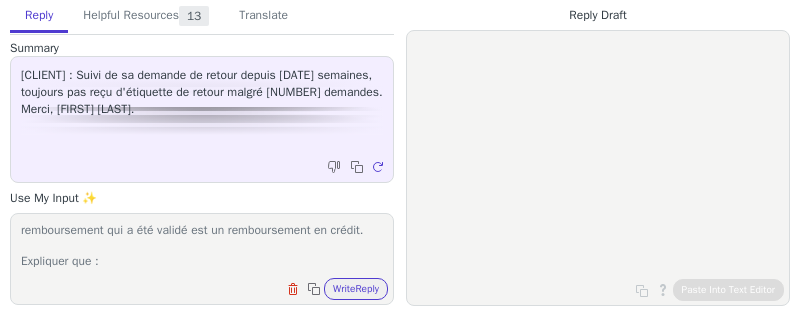 paste on "le mode de remboursement ne peut pas être modifié une fois la demande validée.
Dès que votre choix est confirmé, la procédure de traitement démarre automatiquement et sera verrouillé informatiquement. Il n’est donc plus possible de revenir en arrière" 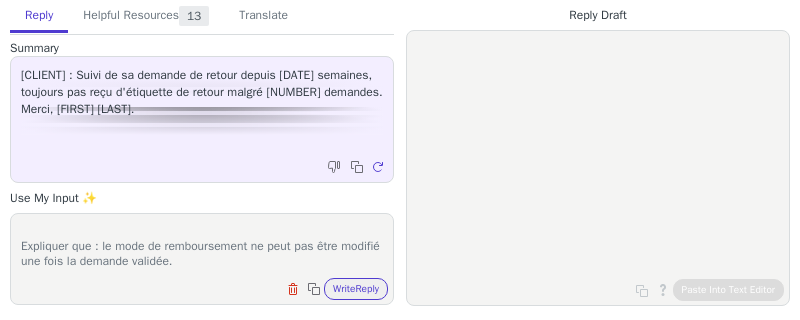scroll, scrollTop: 247, scrollLeft: 0, axis: vertical 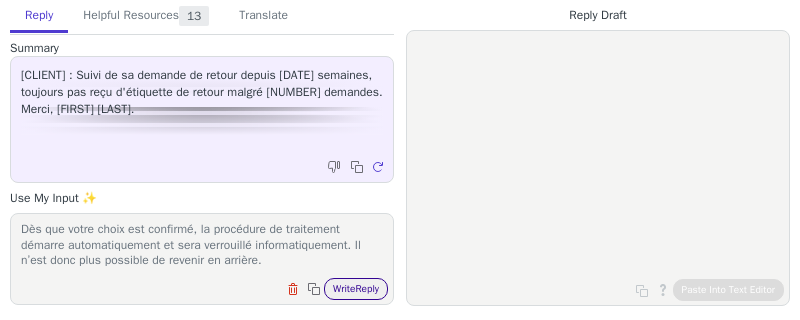 type on "Répondre au client que :
Pour une demande de retour seul 1 étiquette est accordé pour 1 commande.
Pour son cas, sa demande de retour a bien été pris en compte, elle devrais avoir reçu le mail contenant l'étiquette dans sa boite mail ou dans les spams, parfois le mail peu y être déposé. Pour votre cas, we have regenerated the label for you. You will find the return label enclosed.
Cependant, expliquer au client que lors de sa demande, le choix de remboursement qui a été validé est un remboursement en crédit.
Expliquer que : le mode de remboursement ne peut pas être modifié une fois la demande validée.
Dès que votre choix est confirmé, la procédure de traitement démarre automatiquement et sera verrouillé informatiquement. Il n’est donc plus possible de revenir en arrière." 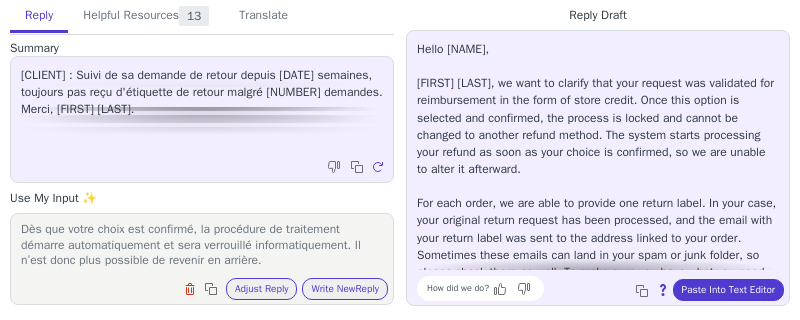 scroll, scrollTop: 182, scrollLeft: 0, axis: vertical 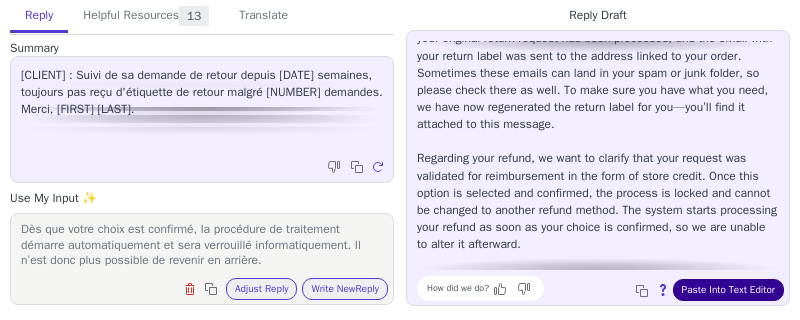 click on "Paste Into Text Editor" at bounding box center (728, 290) 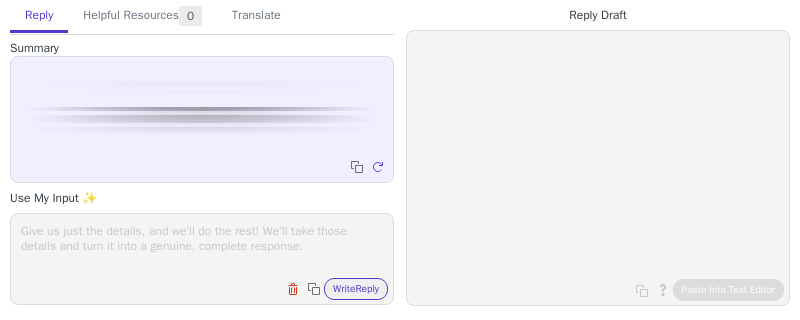 scroll, scrollTop: 0, scrollLeft: 0, axis: both 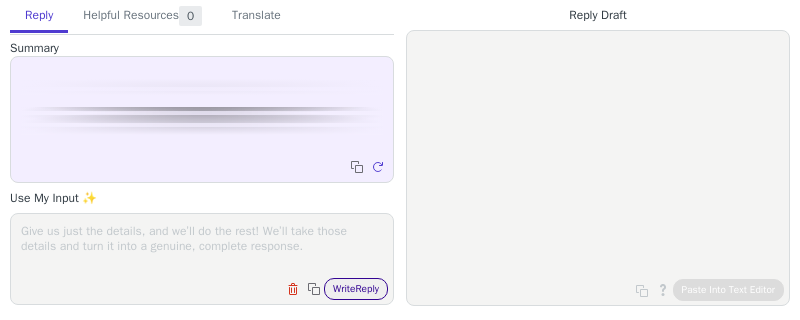 click on "Write  Reply" at bounding box center (356, 289) 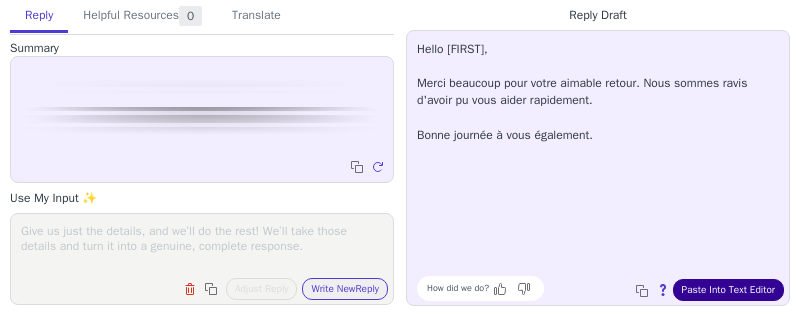 click on "Paste Into Text Editor" at bounding box center (728, 290) 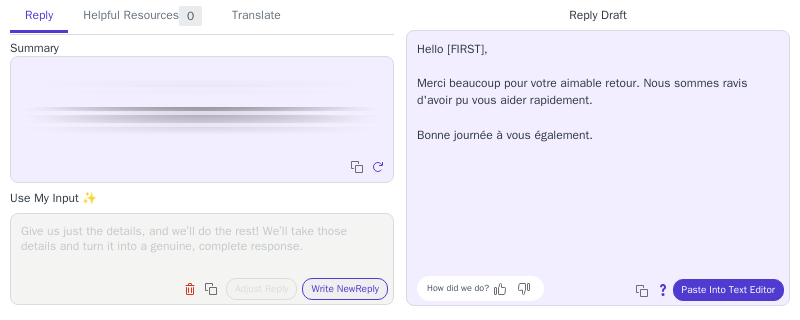 click at bounding box center (202, 246) 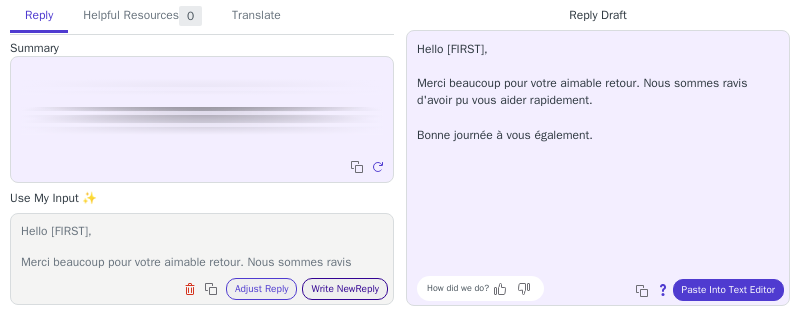 scroll, scrollTop: 93, scrollLeft: 0, axis: vertical 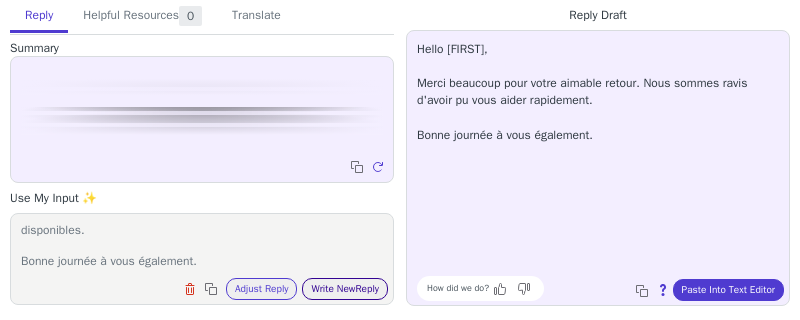 type on "Hello [FIRST],
Merci beaucoup pour votre aimable retour. Nous sommes ravis d'avoir pu vous aider rapidement.
Pour tout autre besoin, n'hésitez pas à nous revenir, nous restons disponibles.
Bonne journée à vous également." 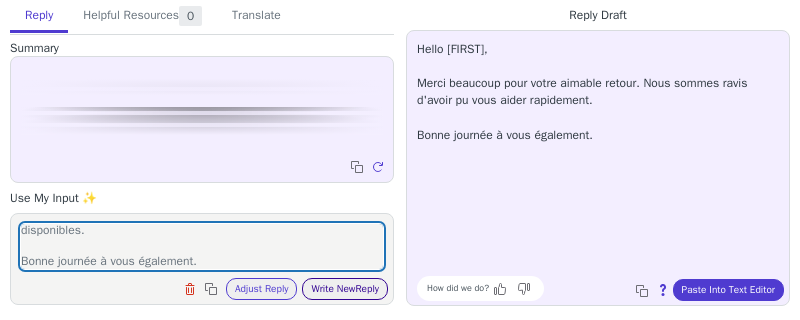 click on "Write New  Reply" at bounding box center (345, 289) 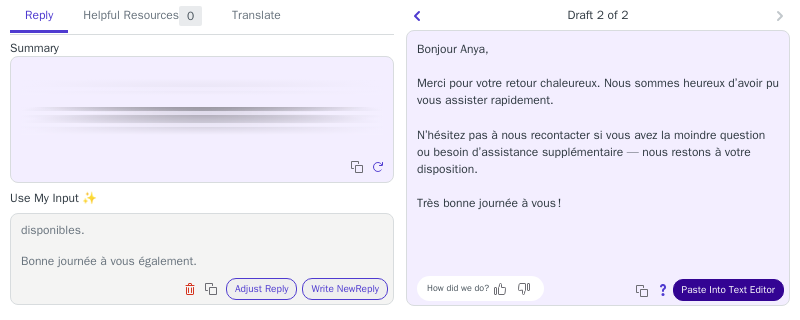 click on "Paste Into Text Editor" at bounding box center [728, 290] 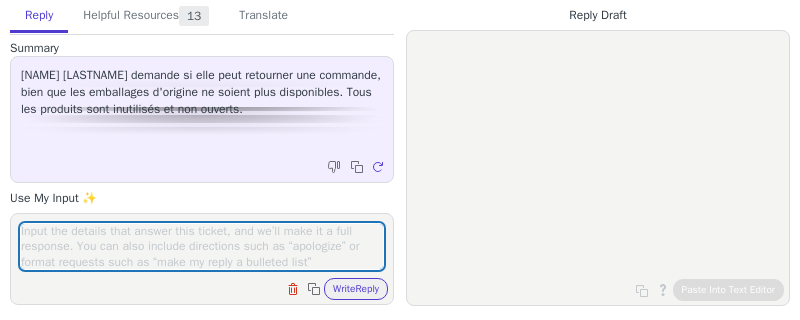 scroll, scrollTop: 0, scrollLeft: 0, axis: both 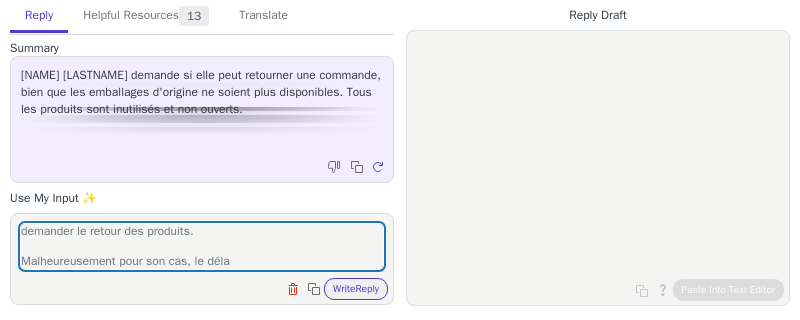 click on "Expliquer au client que :
Conformément à la réglementation en vigueur, vous disposez de [DAYS] jours à compter de la réception de votre commande pour demander le retour des produits.
Malheureusement pour son cas, le déla" at bounding box center (202, 246) 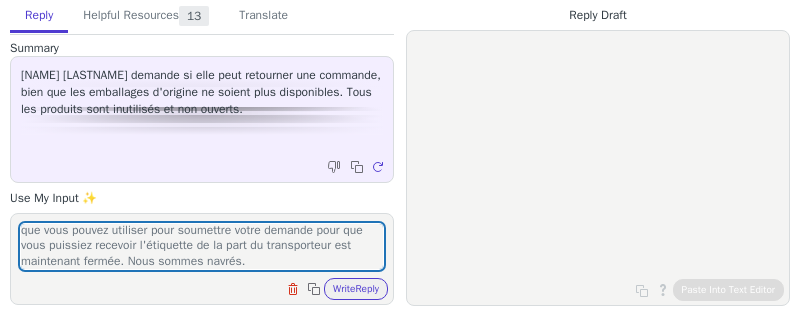 scroll, scrollTop: 139, scrollLeft: 0, axis: vertical 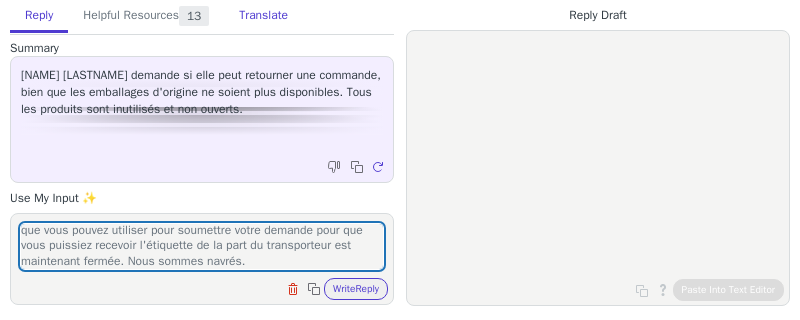 type on "Expliquer au client que :
Conformément à la réglementation en vigueur, vous disposez de 14 jours à compter de la réception de votre commande pour demander le retour des produits.
Une fois le délai dépassé, le retour n'est plus possible car le portail que vous pouvez utiliser pour soumettre votre demande pour que vous puissiez recevoir l'étiquette de la part du transporteur est maintenant fermée. Nous sommes navrés." 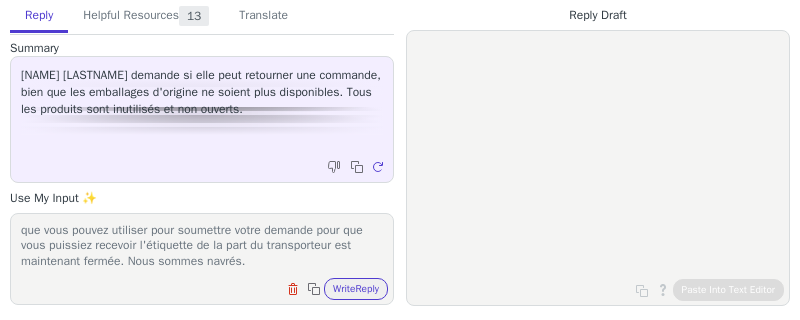 scroll, scrollTop: 140, scrollLeft: 0, axis: vertical 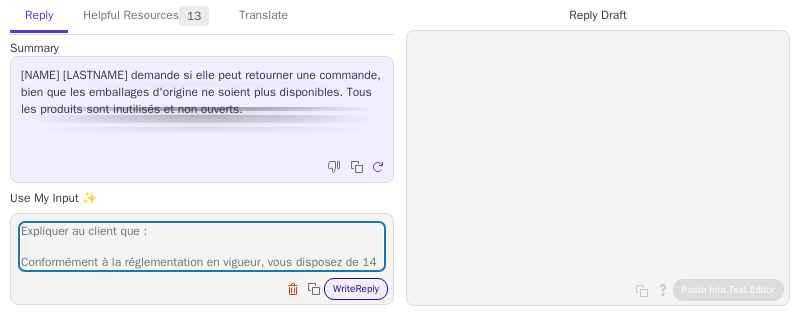 click on "Write  Reply" at bounding box center (356, 289) 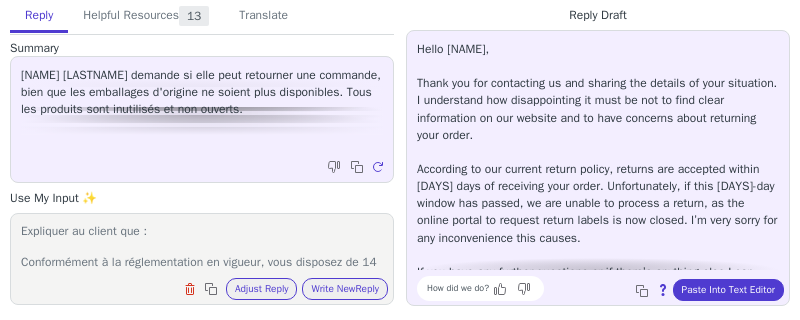 scroll, scrollTop: 28, scrollLeft: 0, axis: vertical 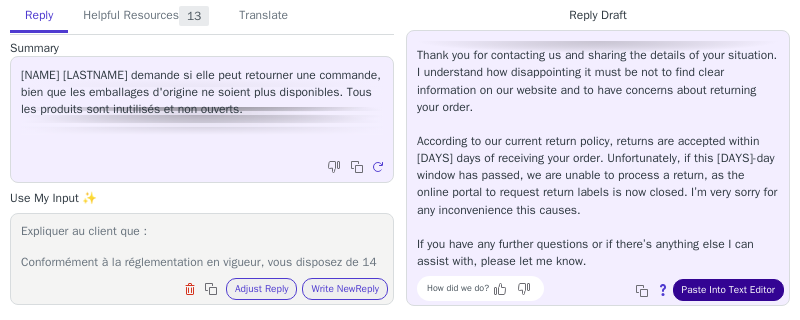 click on "Paste Into Text Editor" at bounding box center (728, 290) 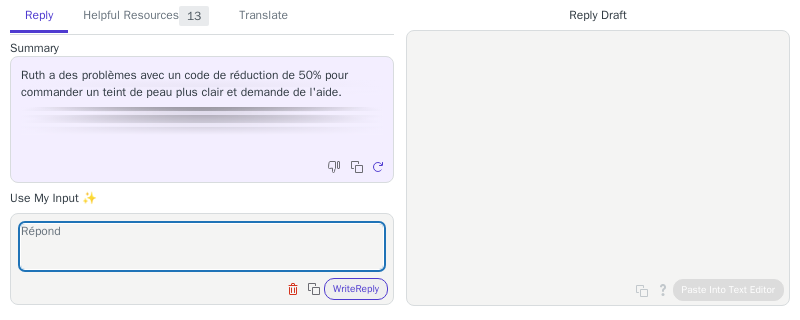 scroll, scrollTop: 0, scrollLeft: 0, axis: both 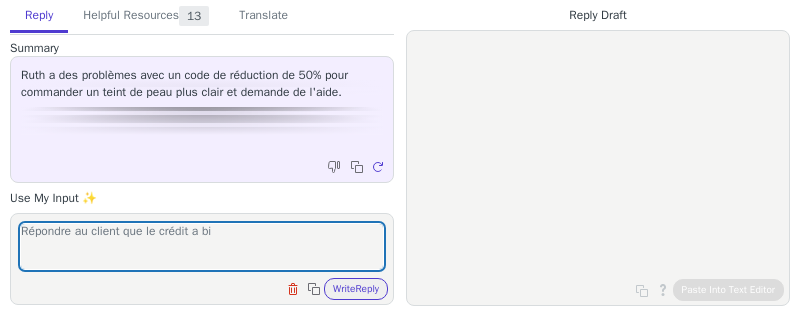 type on "Répondre au client que le crédit a bie" 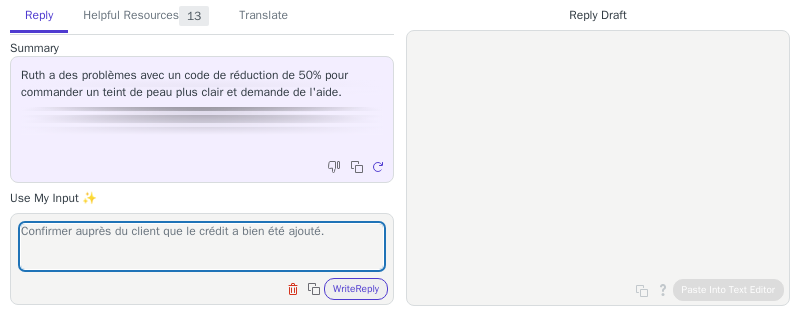scroll, scrollTop: 0, scrollLeft: 0, axis: both 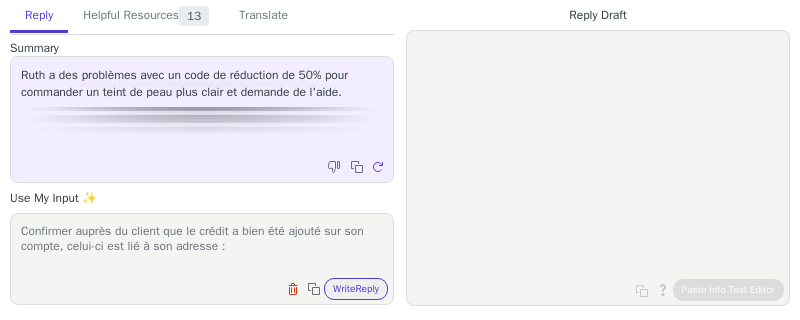 click on "Confirmer auprès du client que le crédit a bien été ajouté sur son compte, celui-ci est lié à son adresse :" at bounding box center (202, 246) 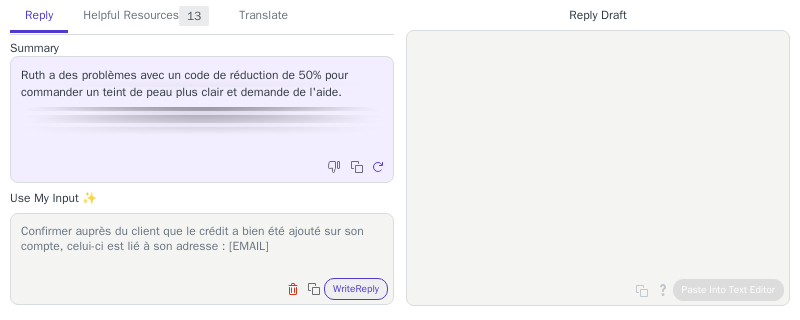 scroll, scrollTop: 16, scrollLeft: 0, axis: vertical 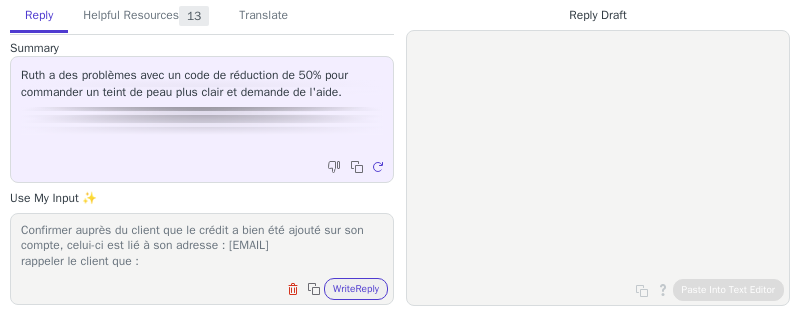 paste on "Les crédits ne peuvent être appliqués qu’au moment du paiement. Attention, une case à cocher dans la section de paiement permet de les utiliser, et elle sera sélectionnée par défaut." 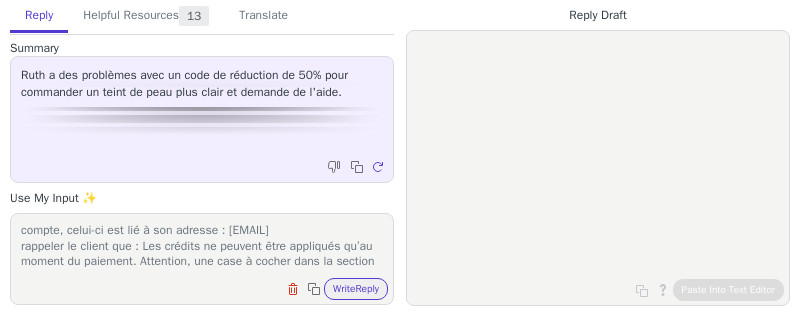 scroll, scrollTop: 62, scrollLeft: 0, axis: vertical 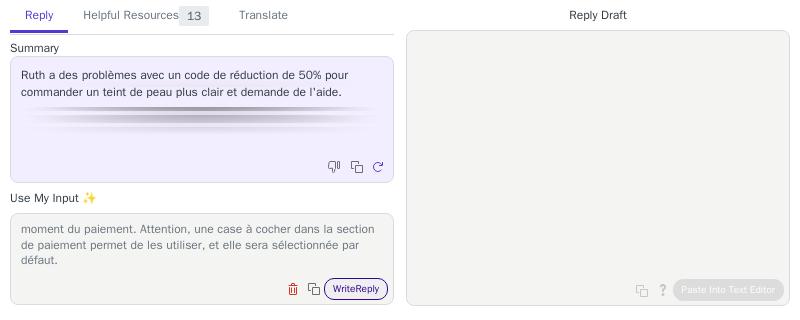 type on "Confirmer auprès du client que le crédit a bien été ajouté sur son compte, celui-ci est lié à son adresse : [EMAIL]
rappeler le client que : Les crédits ne peuvent être appliqués qu’au moment du paiement. Attention, une case à cocher dans la section de paiement permet de les utiliser, et elle sera sélectionnée par défaut." 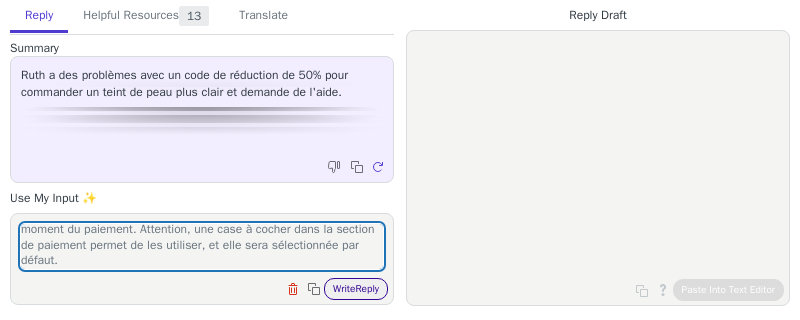 click on "Write  Reply" at bounding box center (356, 289) 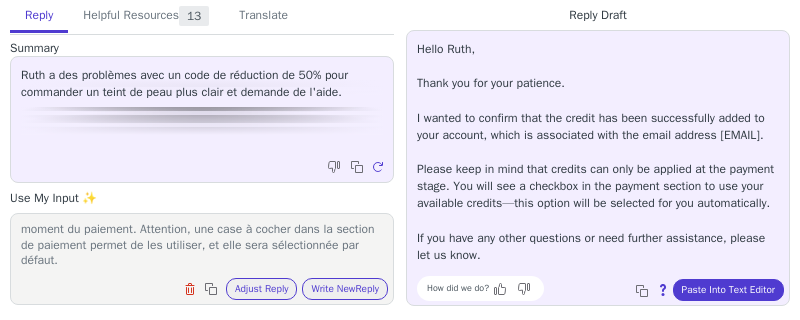 scroll, scrollTop: 28, scrollLeft: 0, axis: vertical 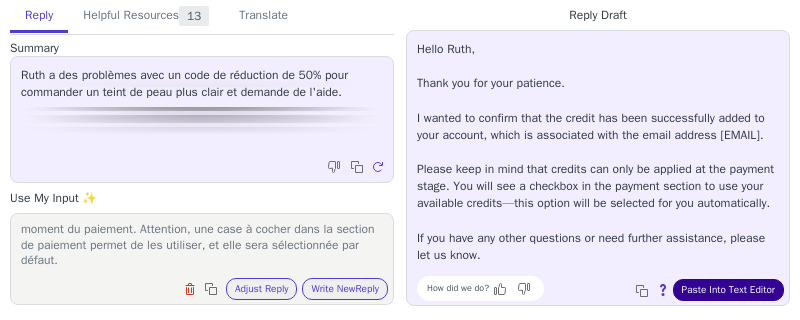 click on "Paste Into Text Editor" at bounding box center (728, 290) 